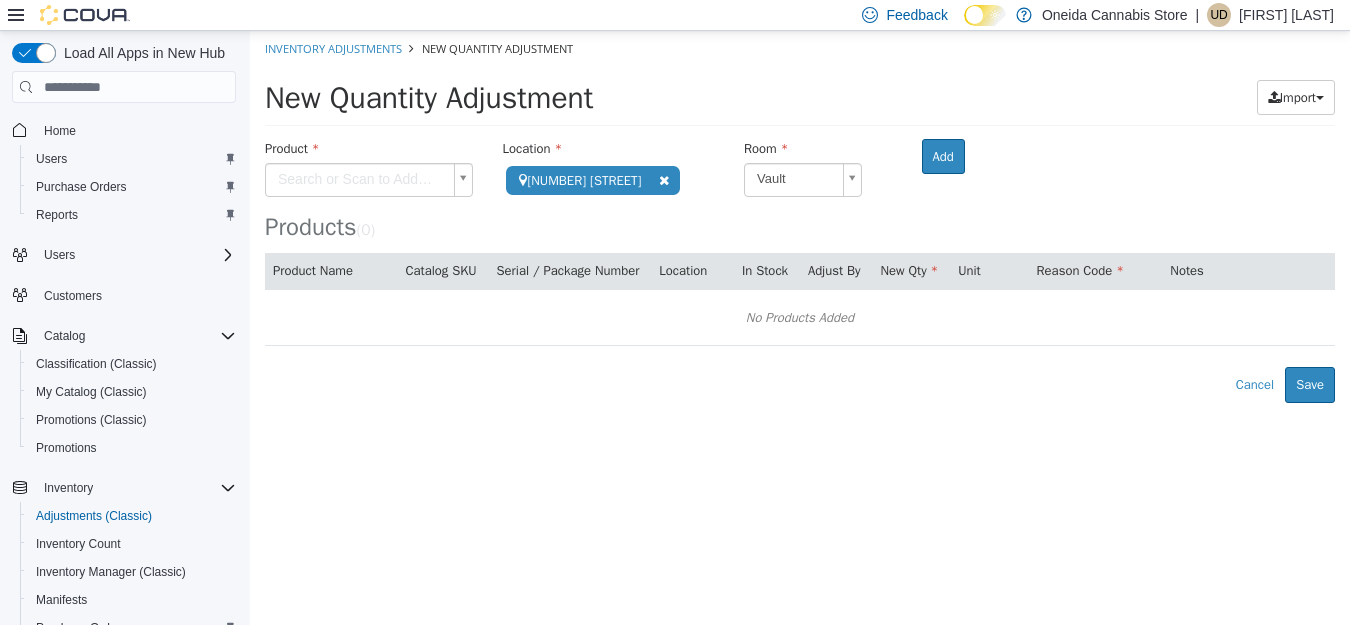 scroll, scrollTop: 0, scrollLeft: 0, axis: both 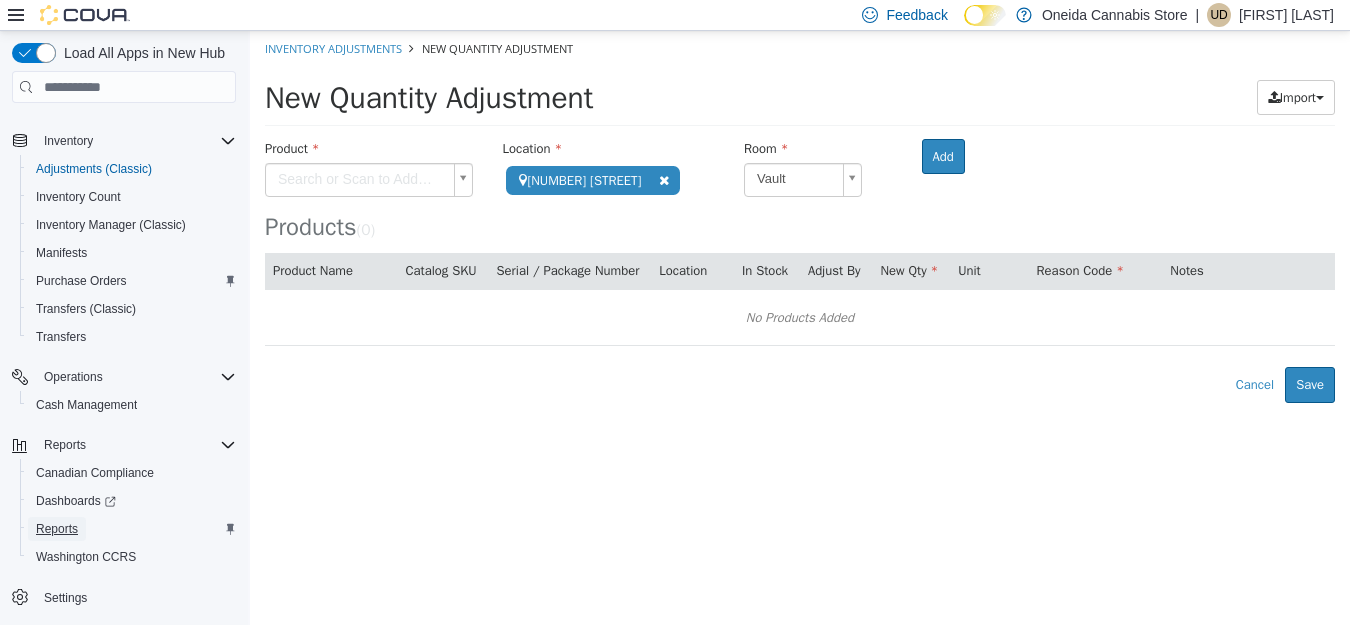 click on "Reports" at bounding box center (57, 529) 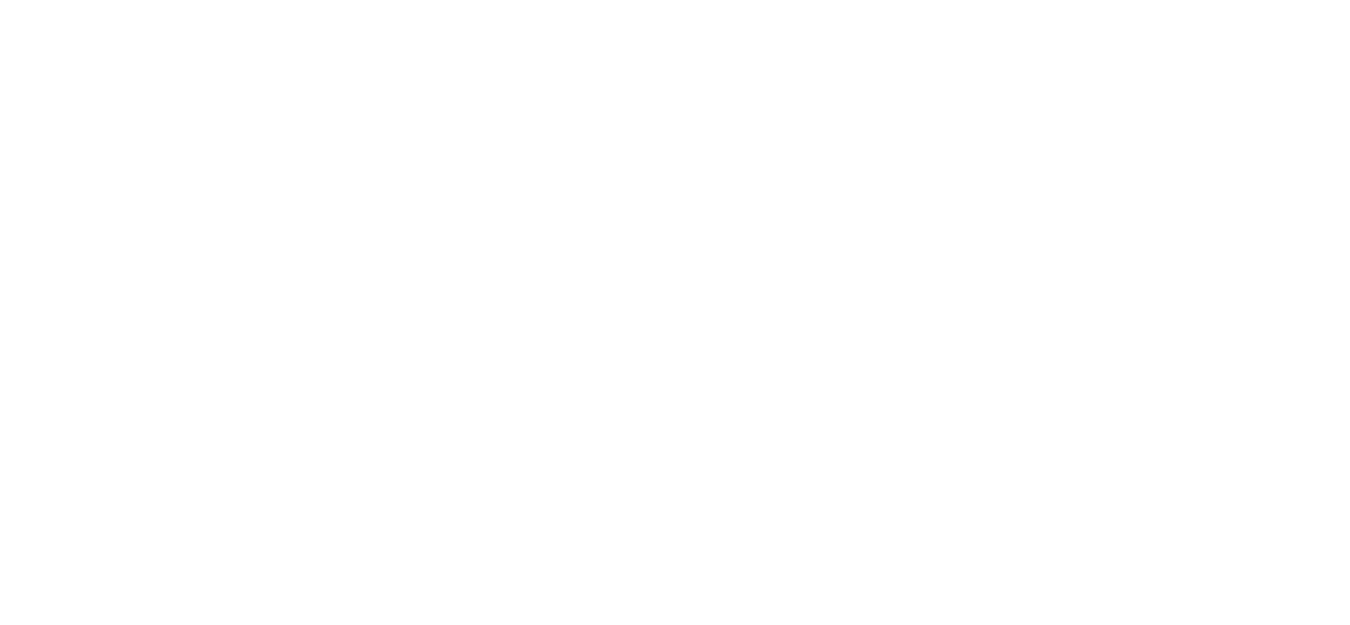 scroll, scrollTop: 0, scrollLeft: 0, axis: both 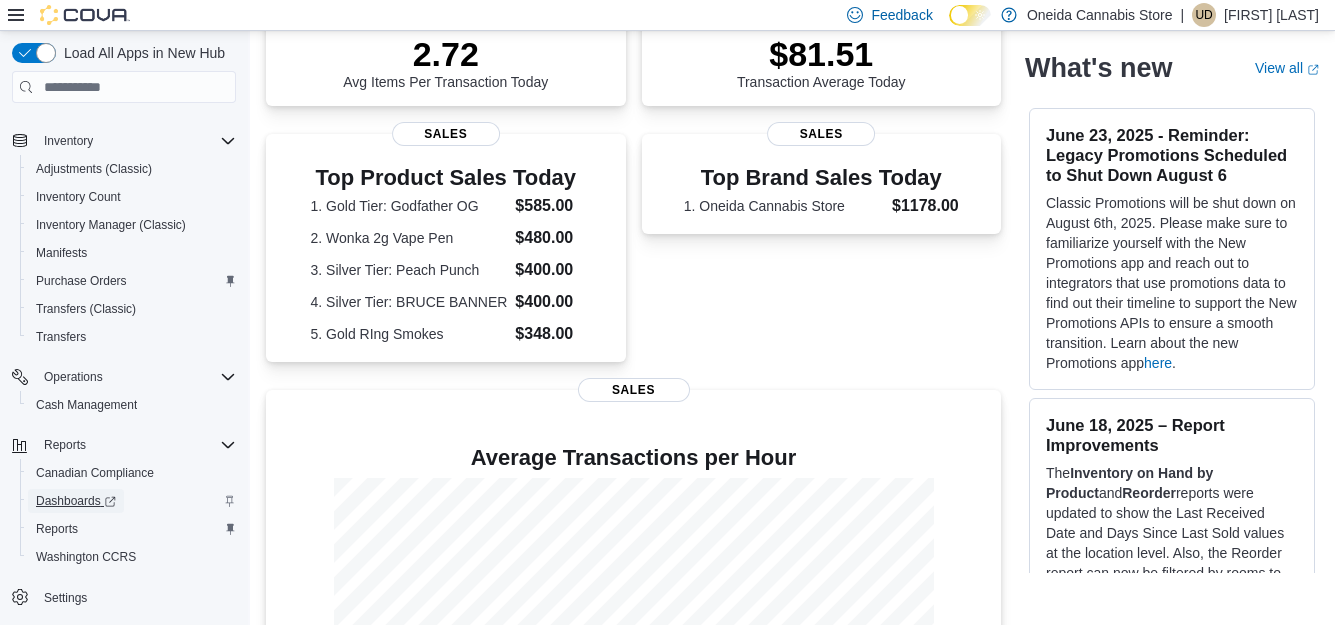 click on "Dashboards" at bounding box center [76, 501] 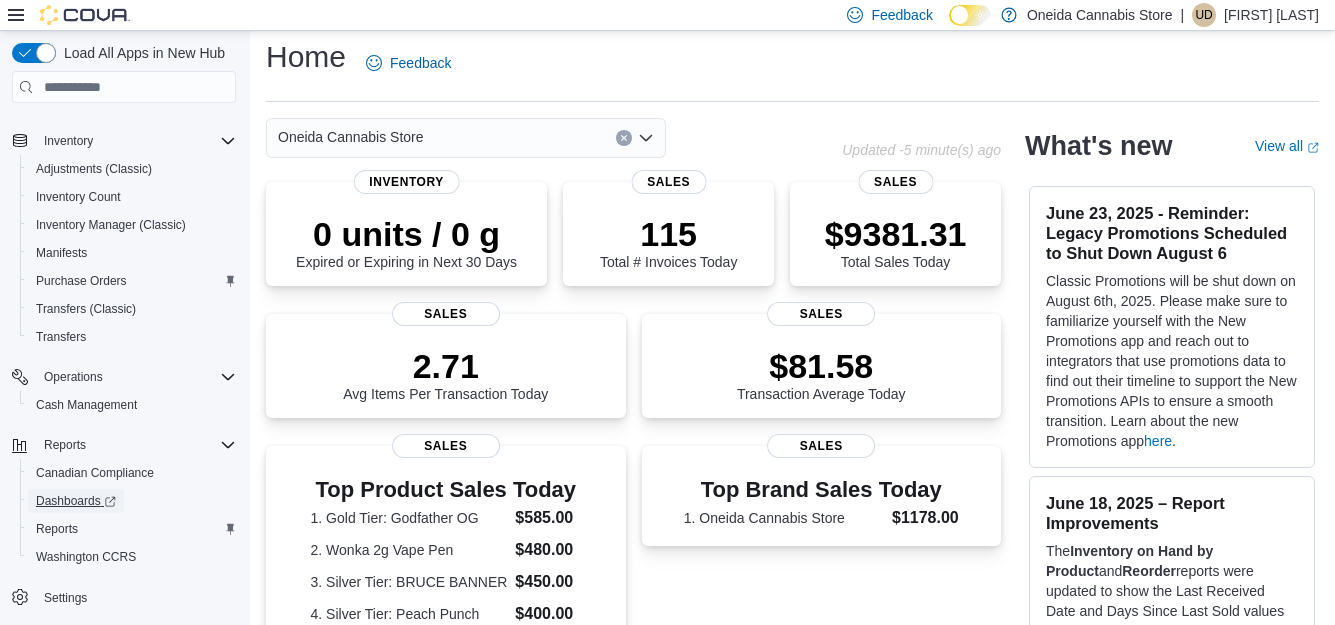 scroll, scrollTop: 0, scrollLeft: 0, axis: both 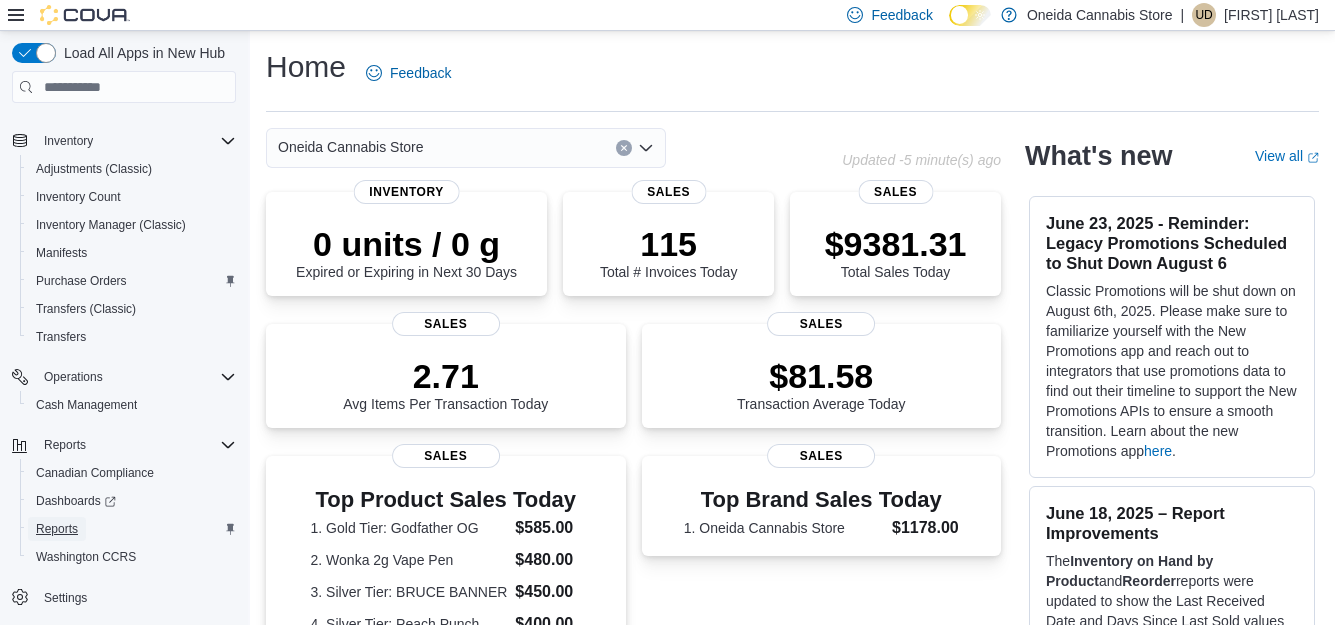 click on "Reports" at bounding box center [57, 529] 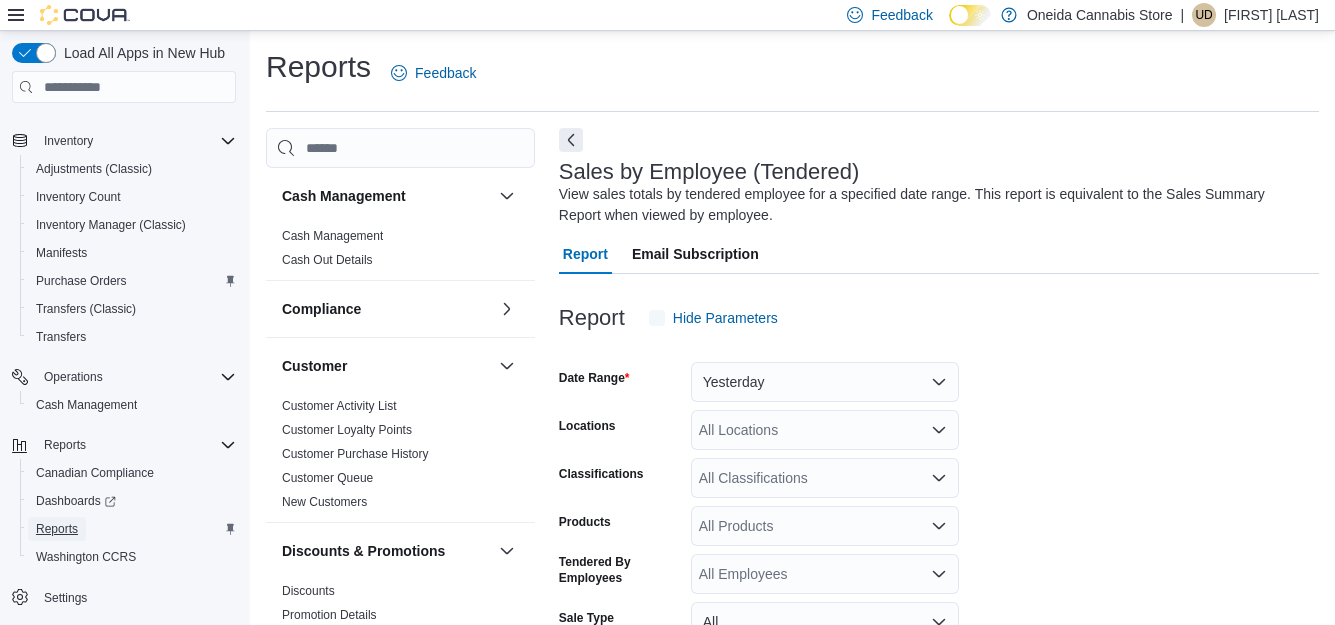 scroll, scrollTop: 67, scrollLeft: 0, axis: vertical 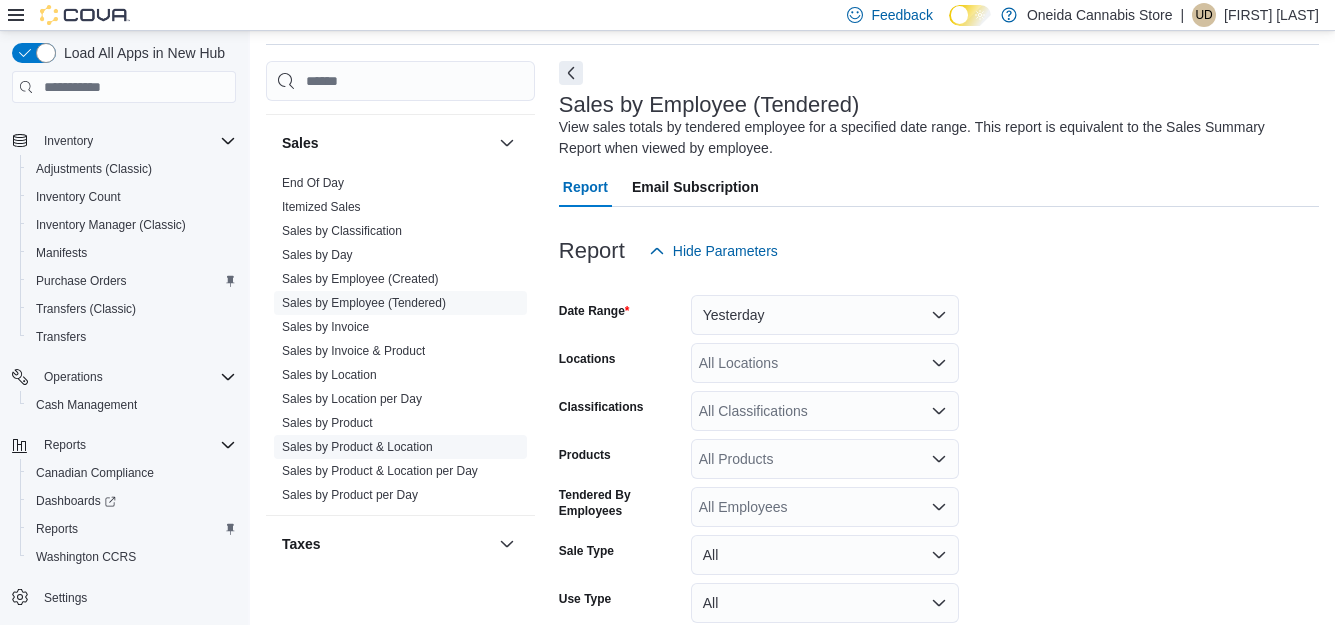 click on "Sales by Product & Location" at bounding box center [357, 447] 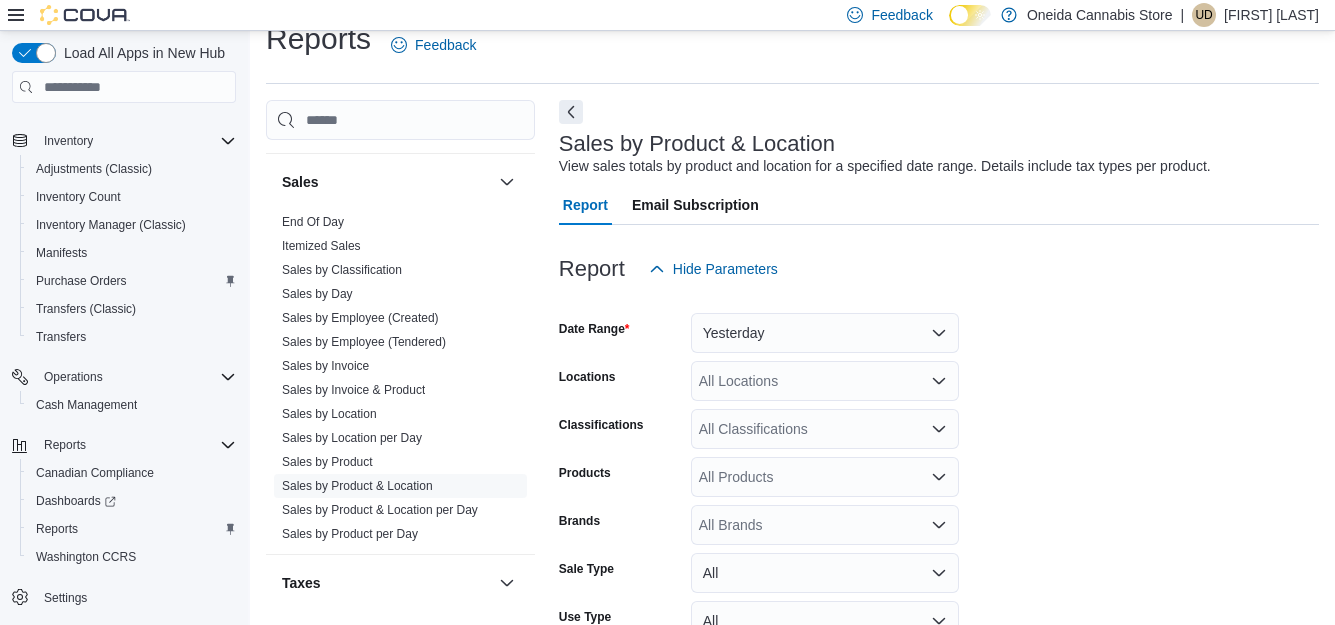 scroll, scrollTop: 46, scrollLeft: 0, axis: vertical 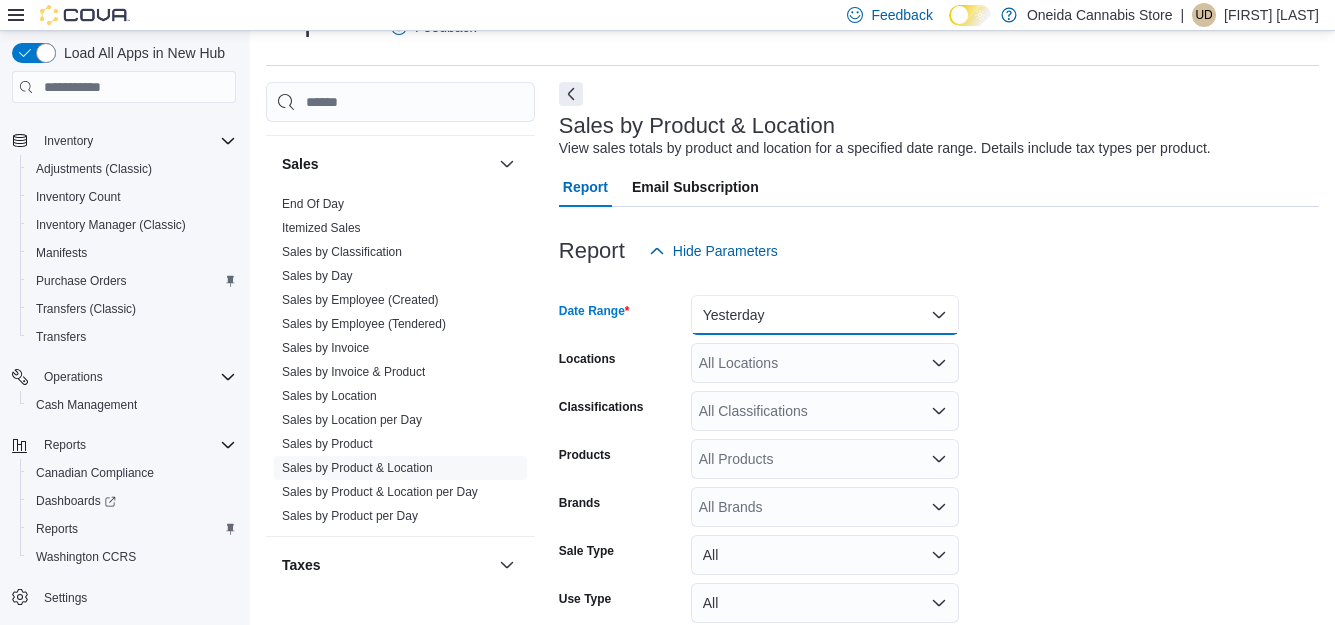 click on "Yesterday" at bounding box center (825, 315) 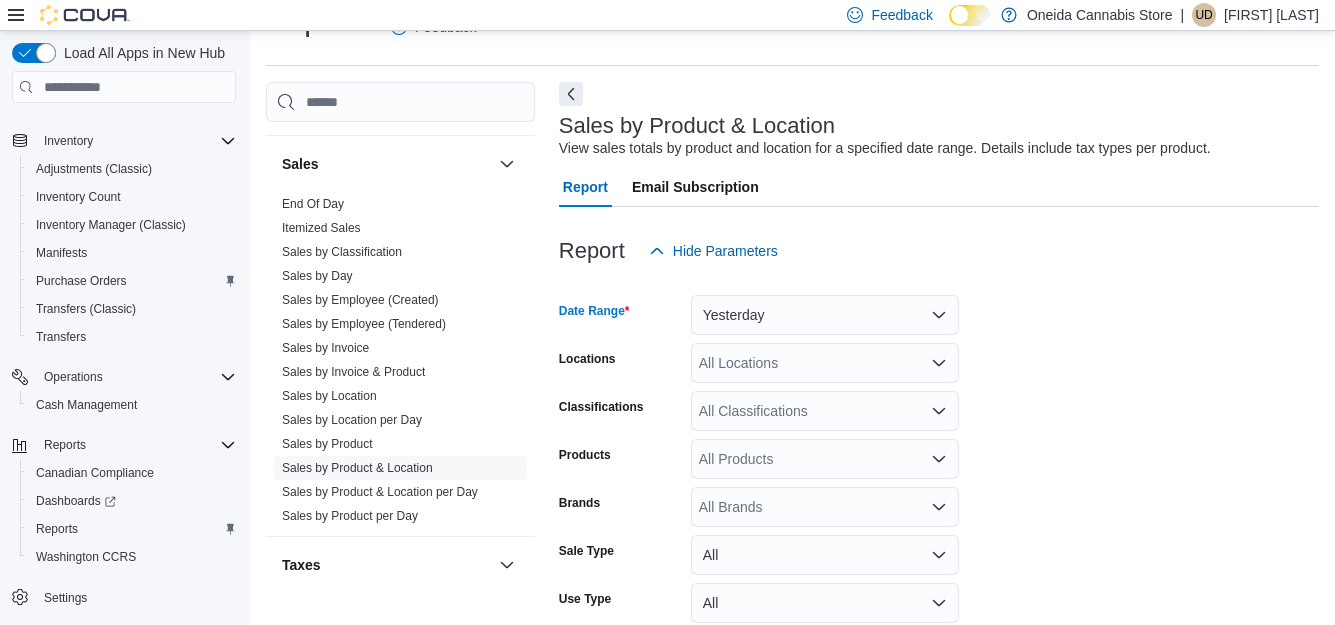 scroll, scrollTop: 41, scrollLeft: 0, axis: vertical 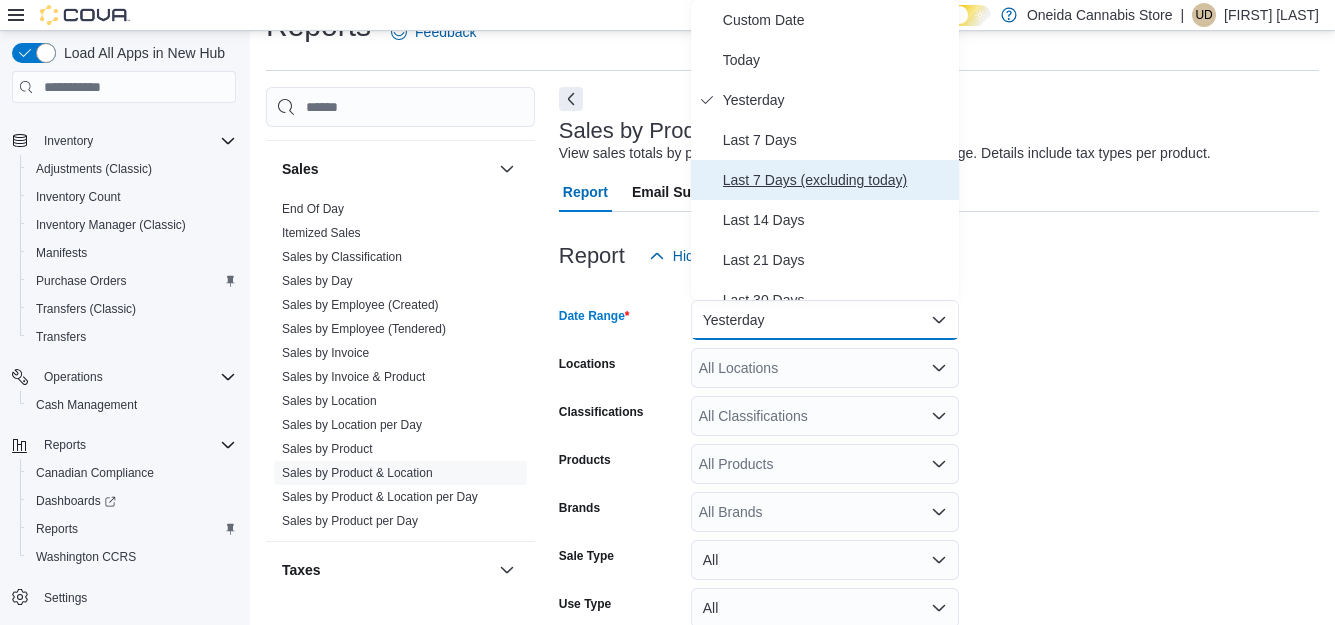 click on "Last 7 Days (excluding today)" at bounding box center [837, 180] 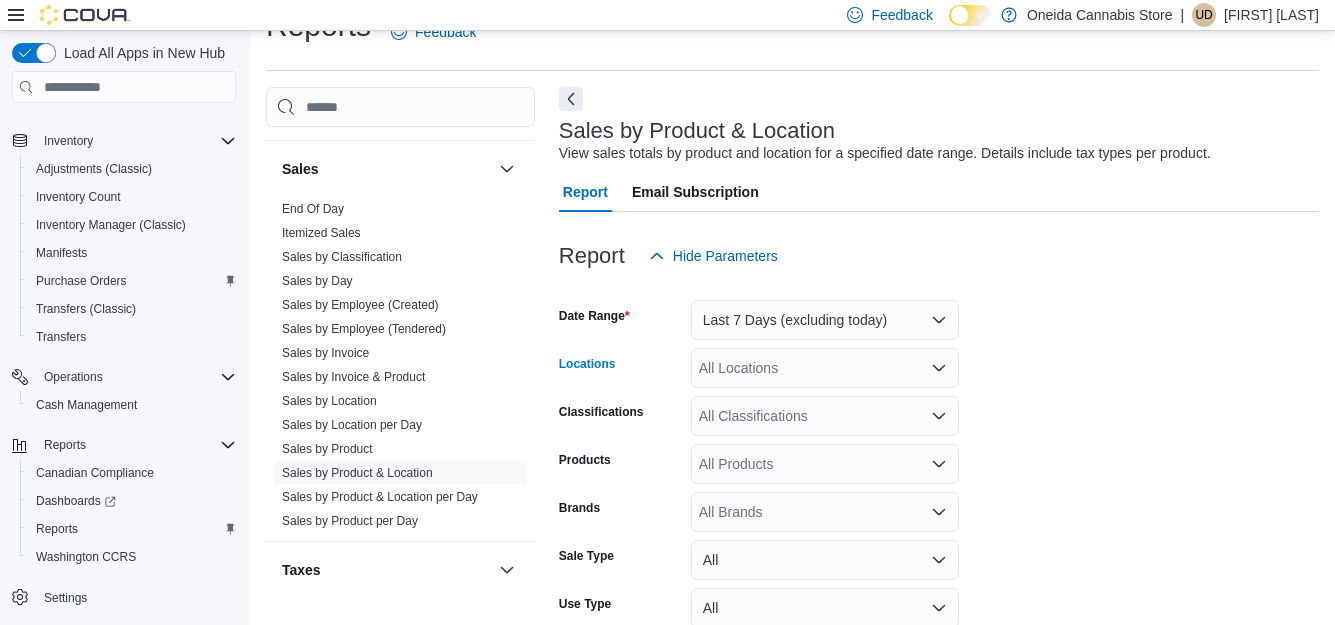 click 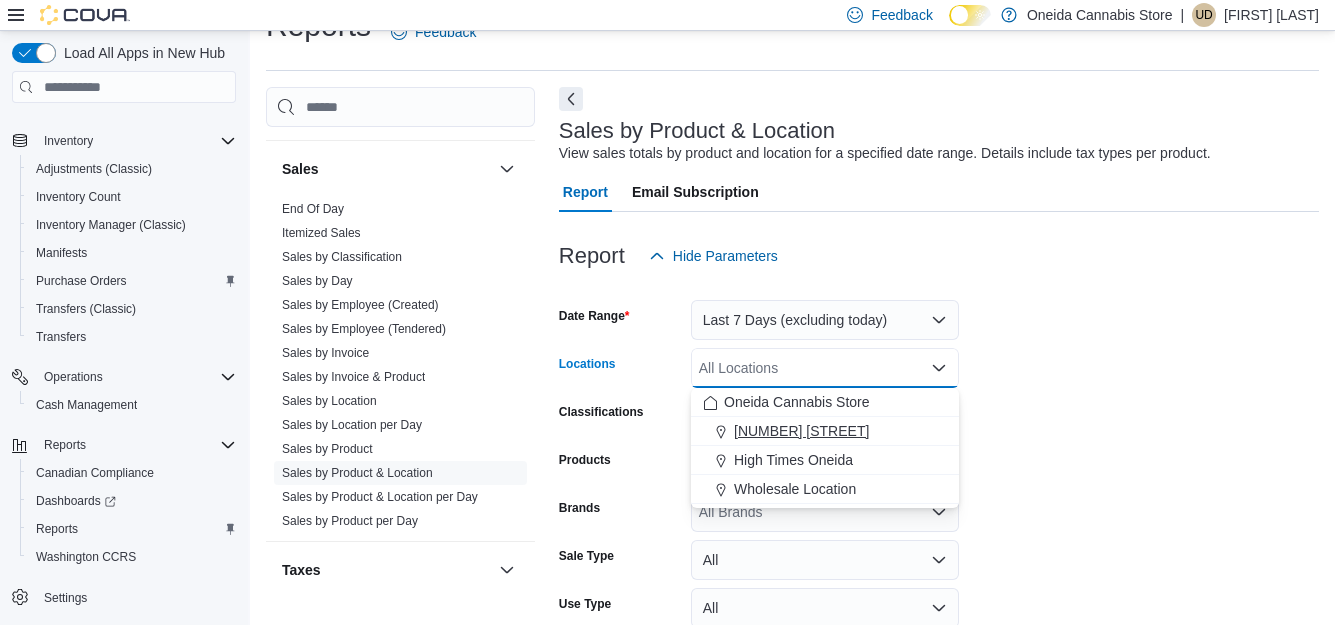 click on "[NUMBER] [STREET]" at bounding box center [801, 431] 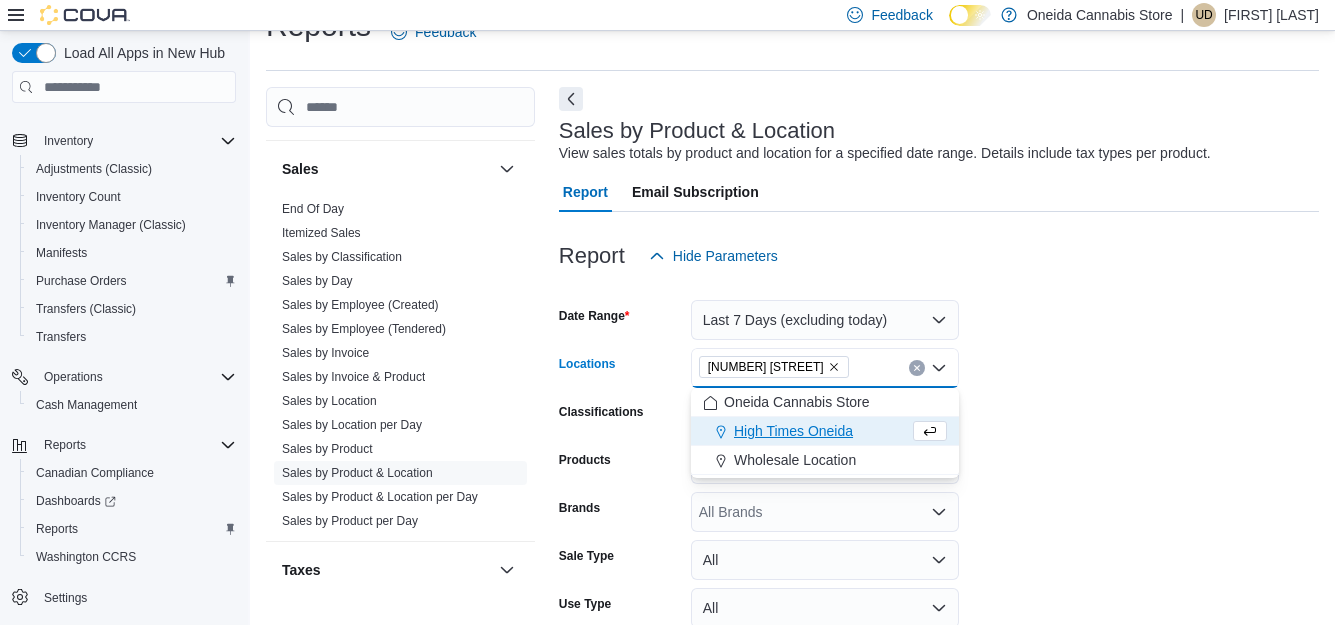 scroll, scrollTop: 188, scrollLeft: 0, axis: vertical 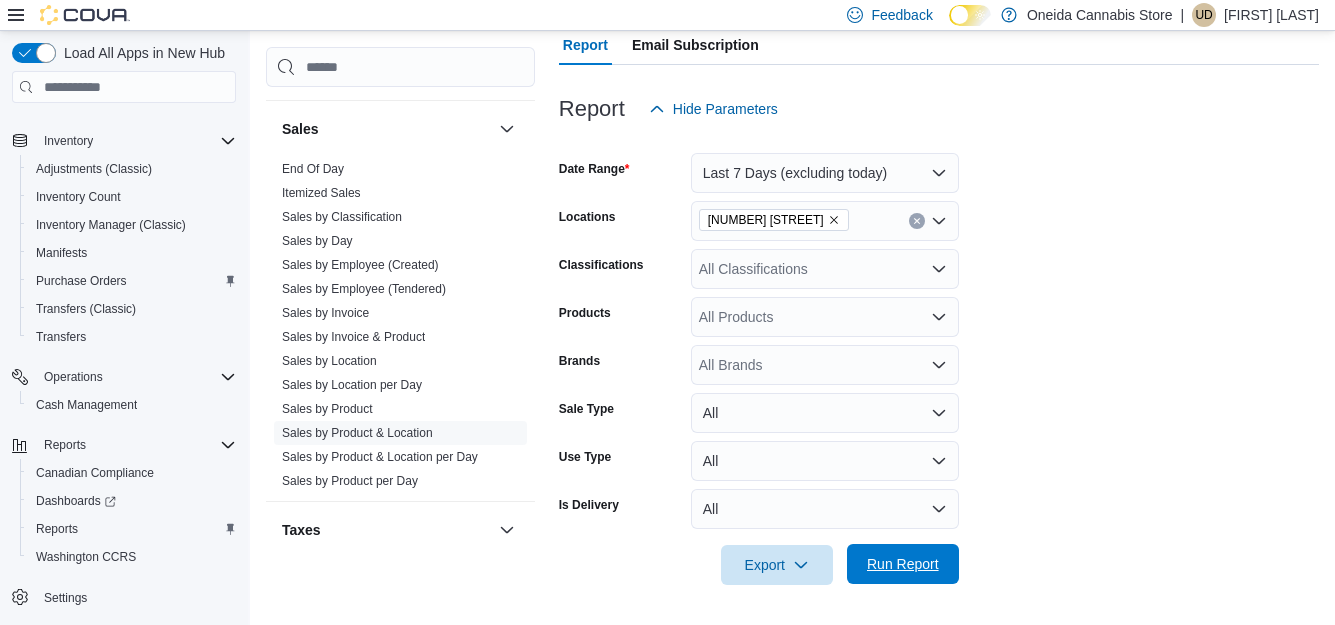 click on "Run Report" at bounding box center [903, 564] 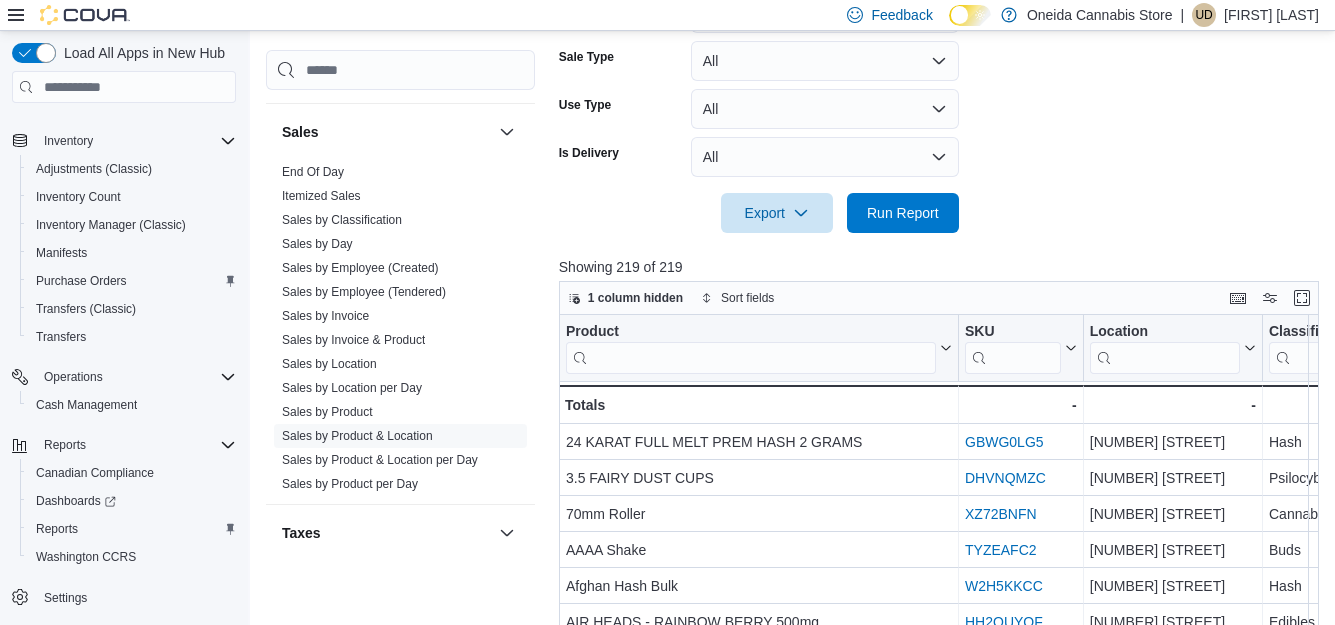 scroll, scrollTop: 541, scrollLeft: 0, axis: vertical 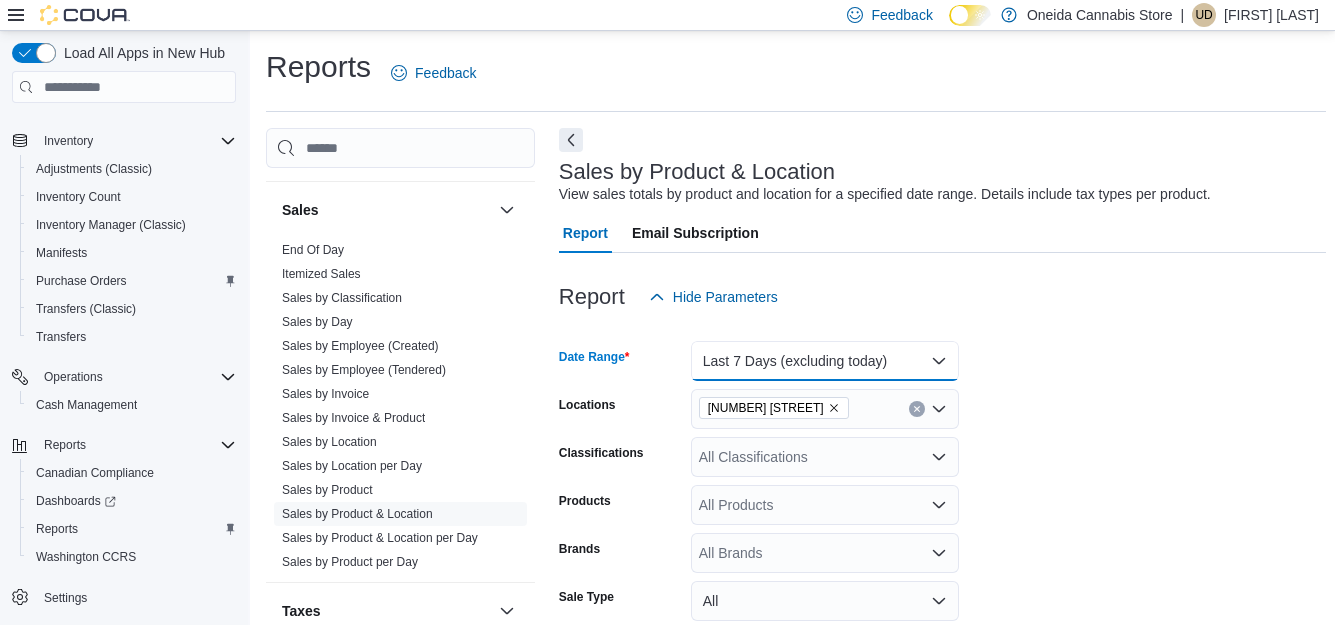 click on "Last 7 Days (excluding today)" at bounding box center [825, 361] 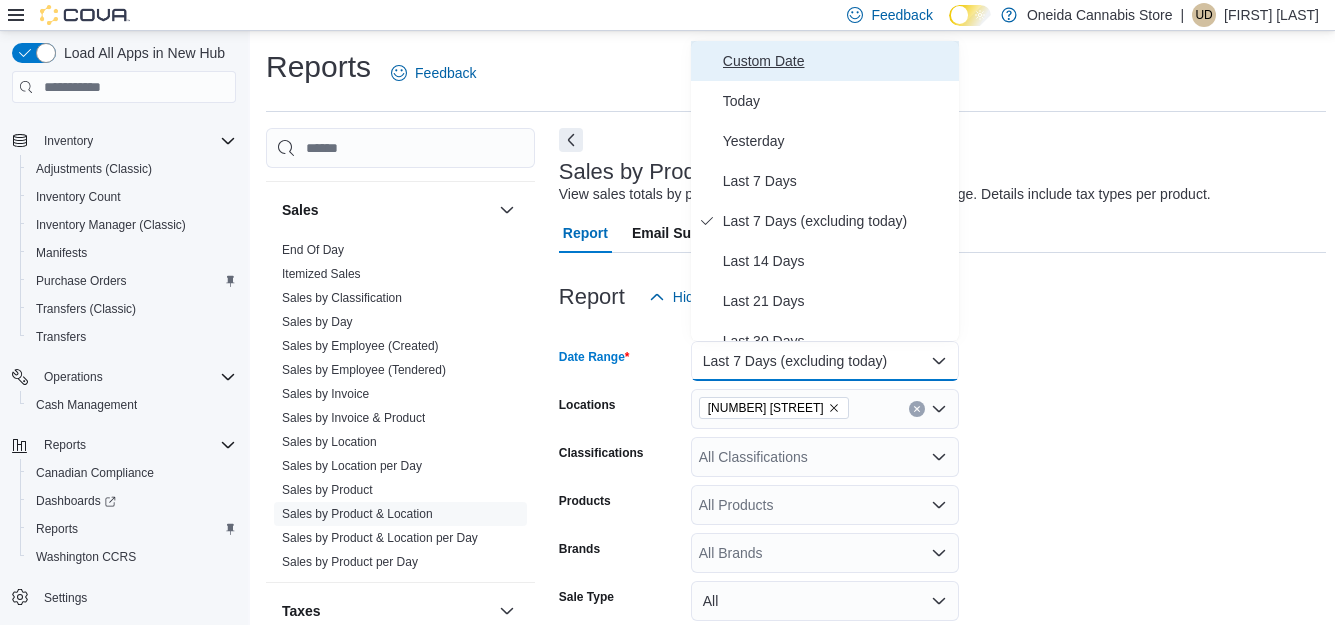 click on "Custom Date" at bounding box center [837, 61] 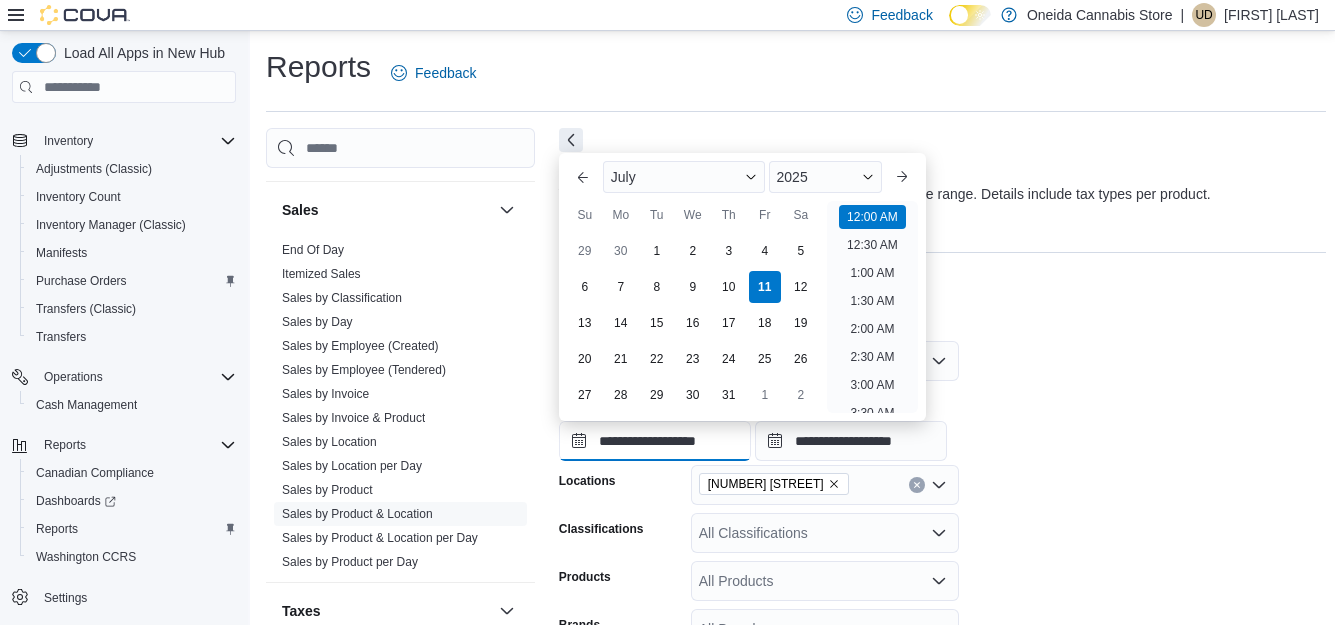 click on "**********" at bounding box center [655, 441] 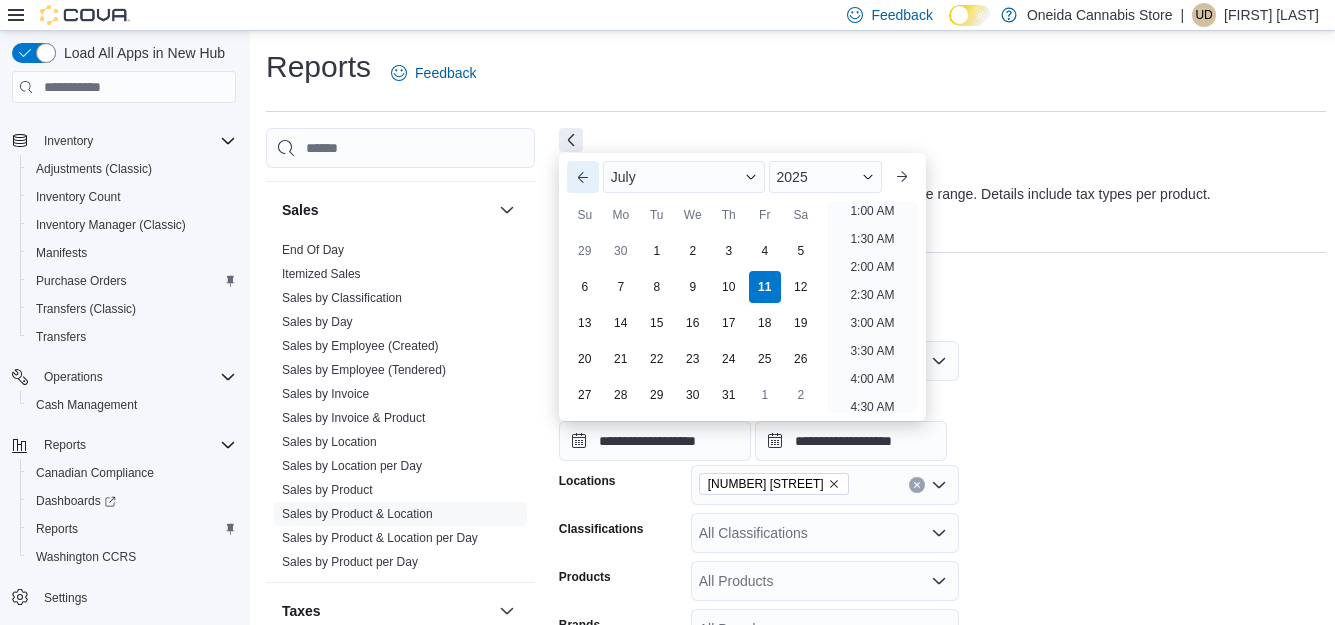 click on "Previous Month" at bounding box center (583, 177) 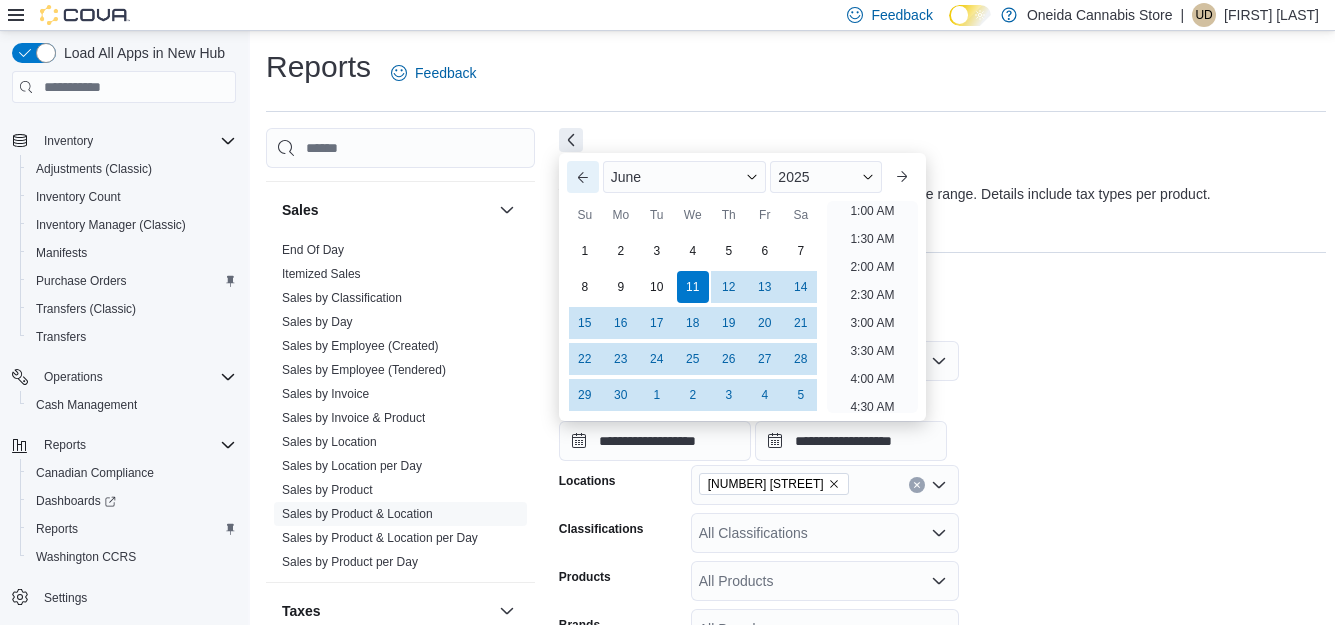 scroll, scrollTop: 4, scrollLeft: 0, axis: vertical 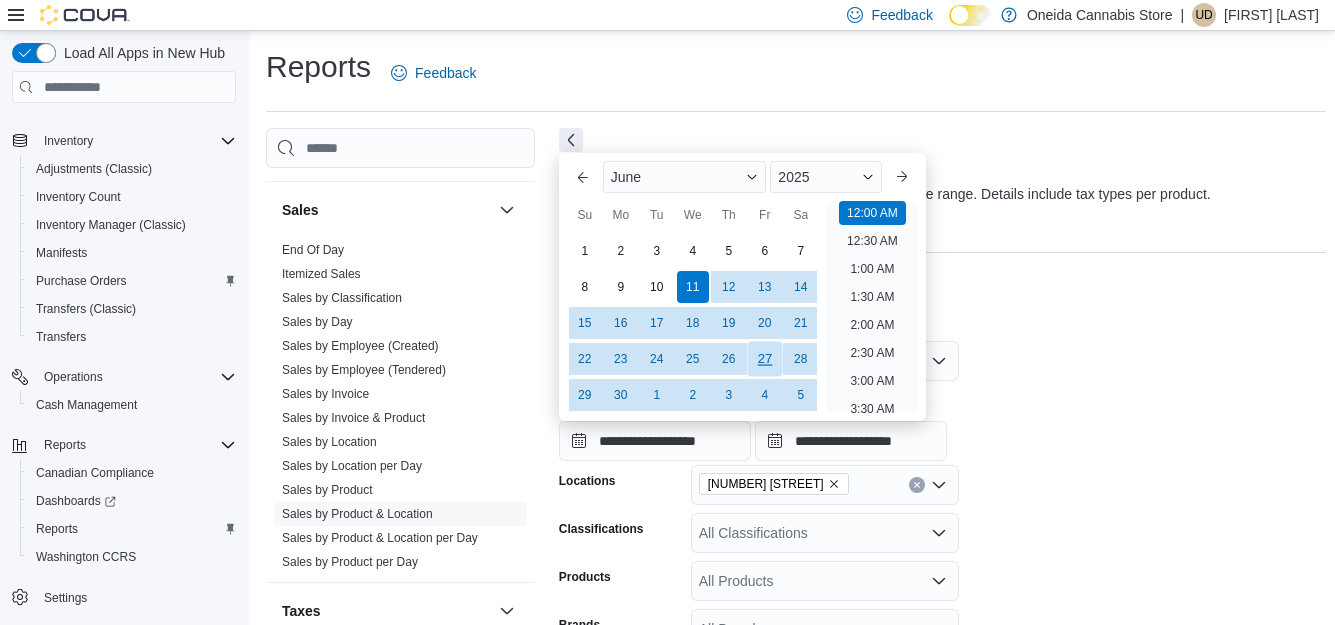 click on "27" at bounding box center (764, 359) 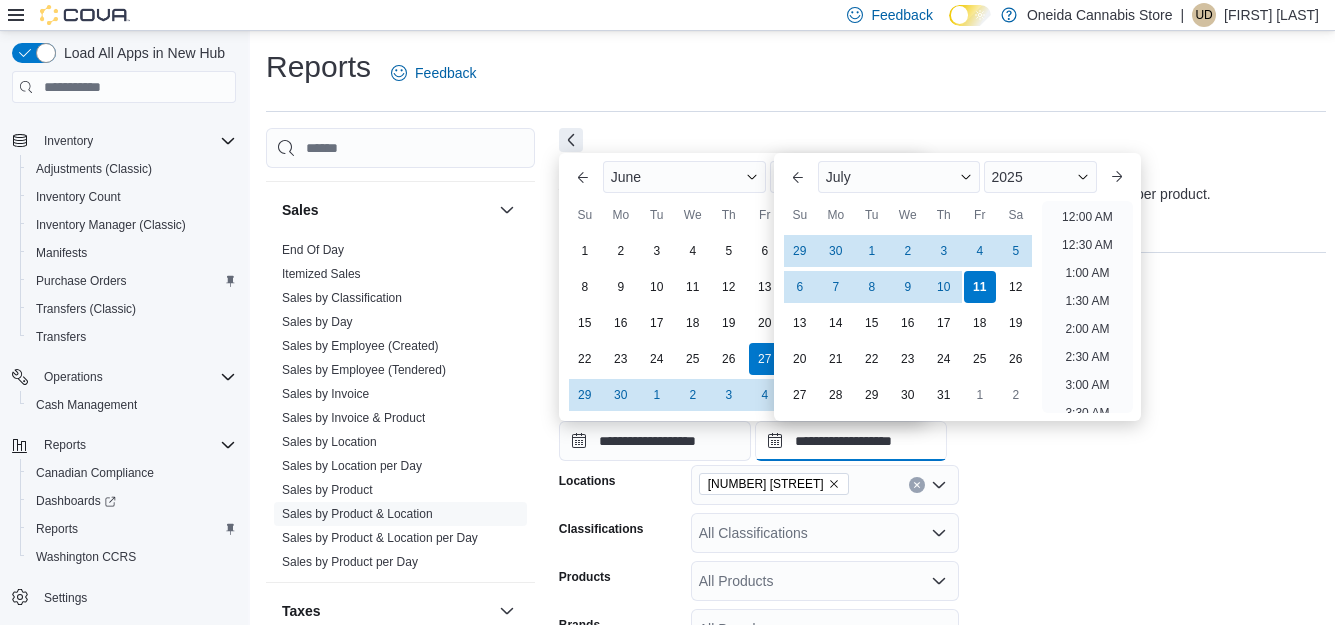 click on "**********" at bounding box center (851, 441) 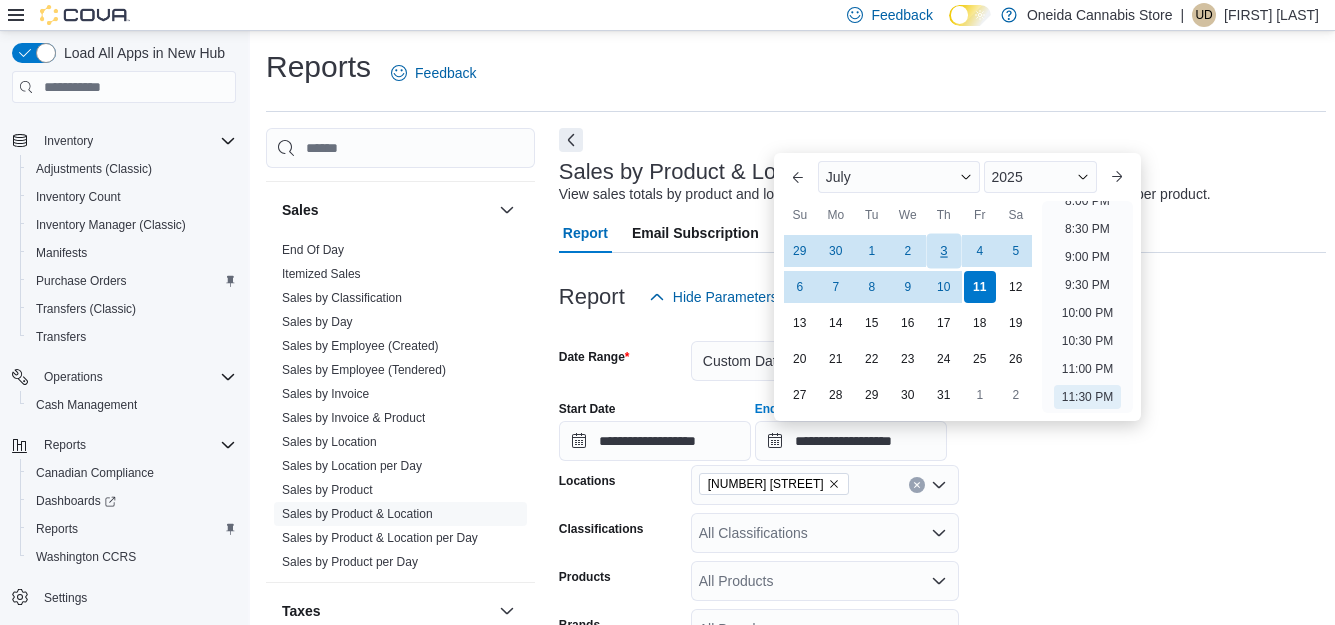 click on "3" at bounding box center [943, 251] 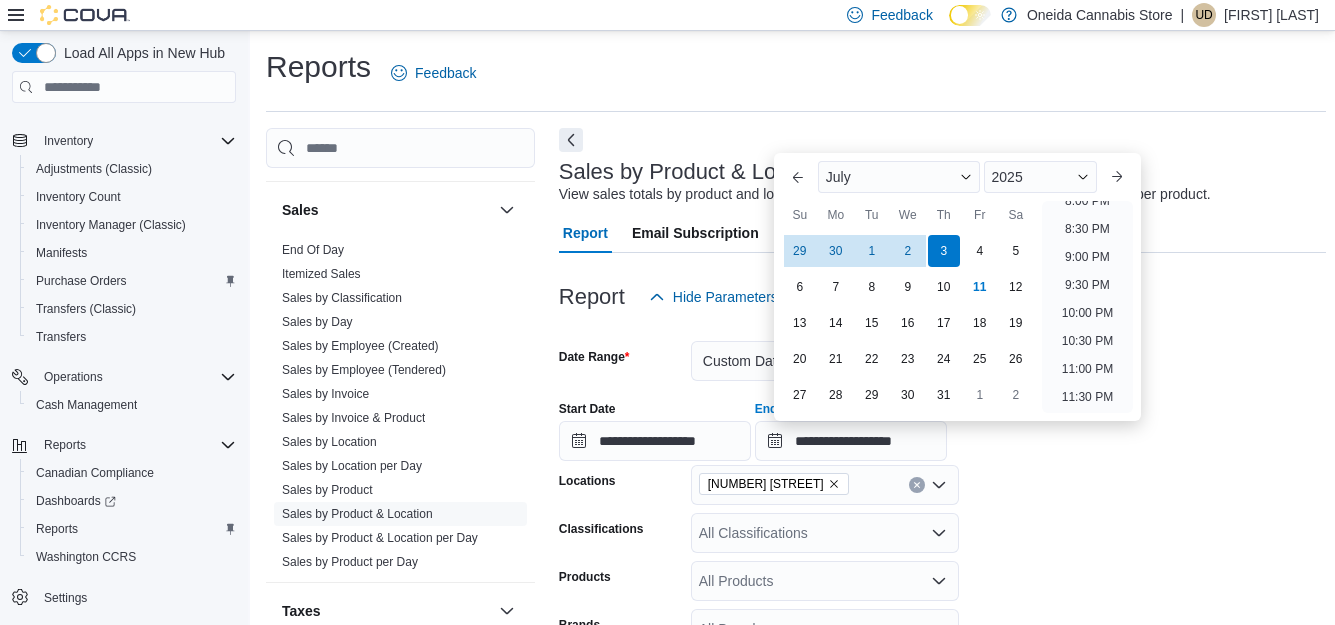 click on "**********" at bounding box center (942, 583) 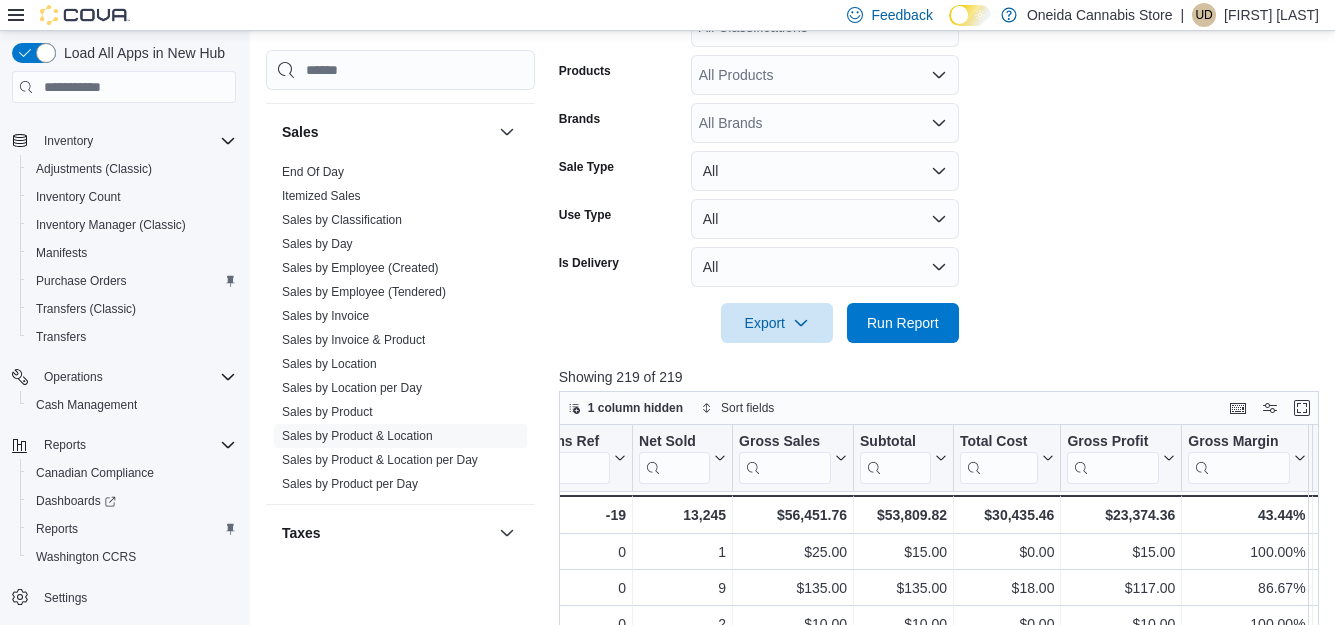 scroll, scrollTop: 507, scrollLeft: 0, axis: vertical 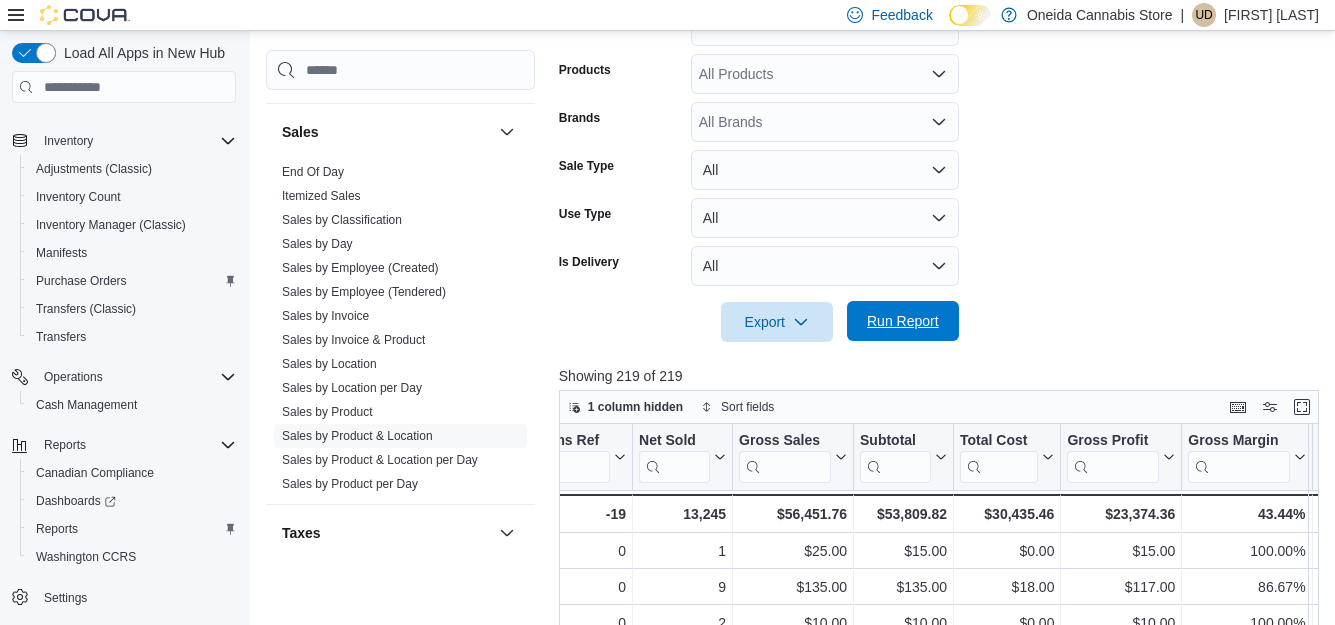 click on "Run Report" at bounding box center [903, 321] 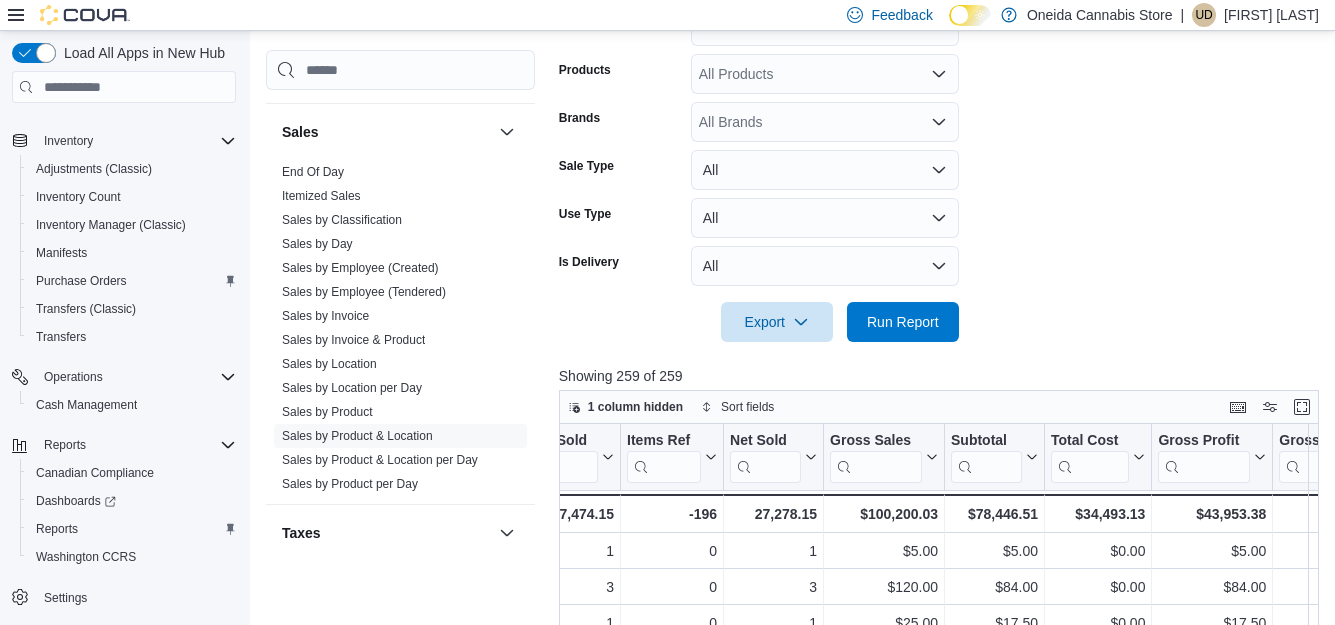 scroll, scrollTop: 0, scrollLeft: 947, axis: horizontal 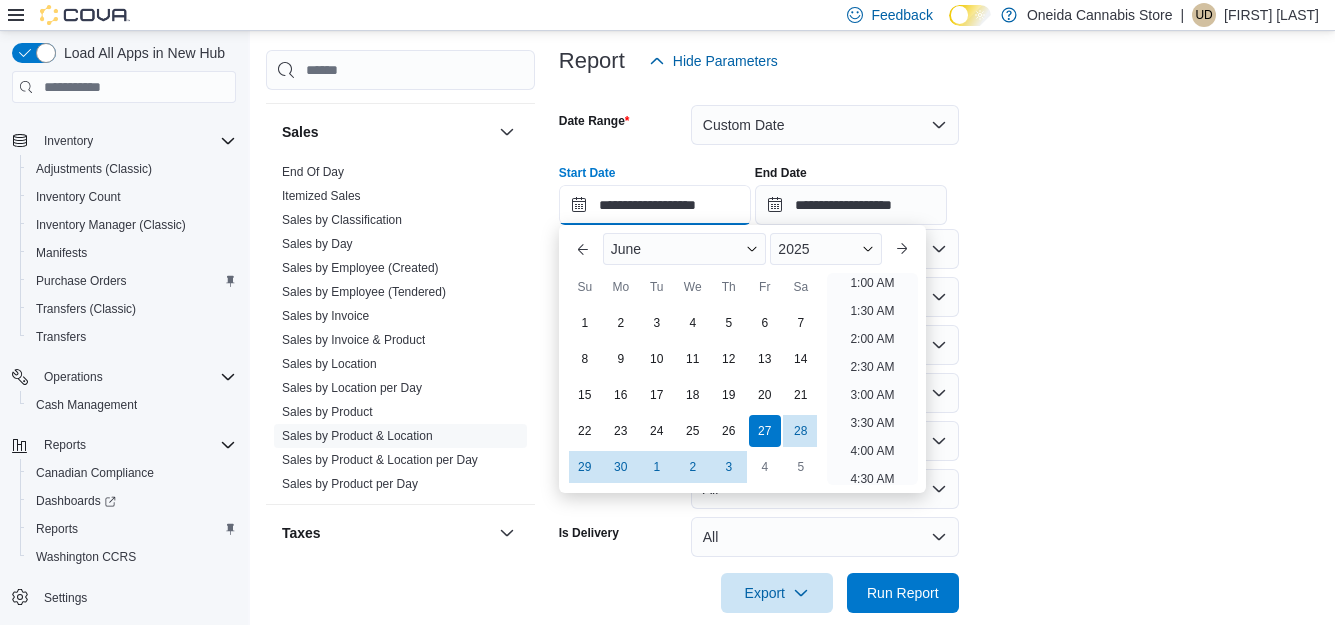 click on "**********" at bounding box center (655, 205) 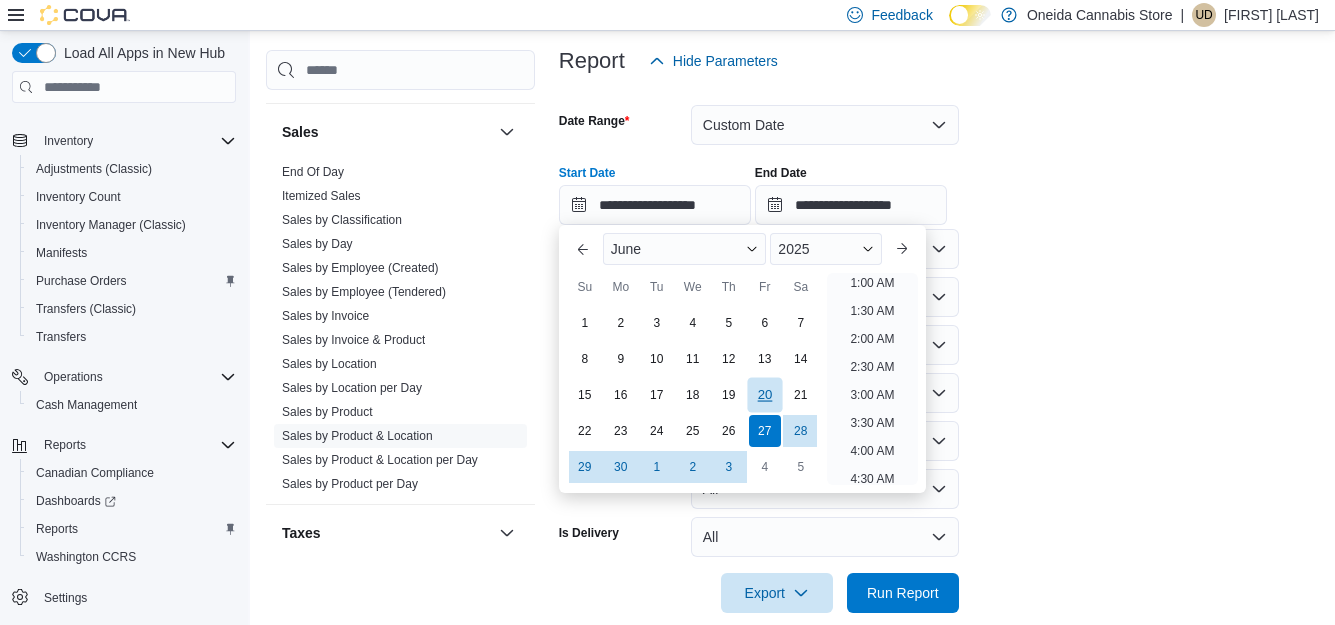 click on "20" at bounding box center [764, 395] 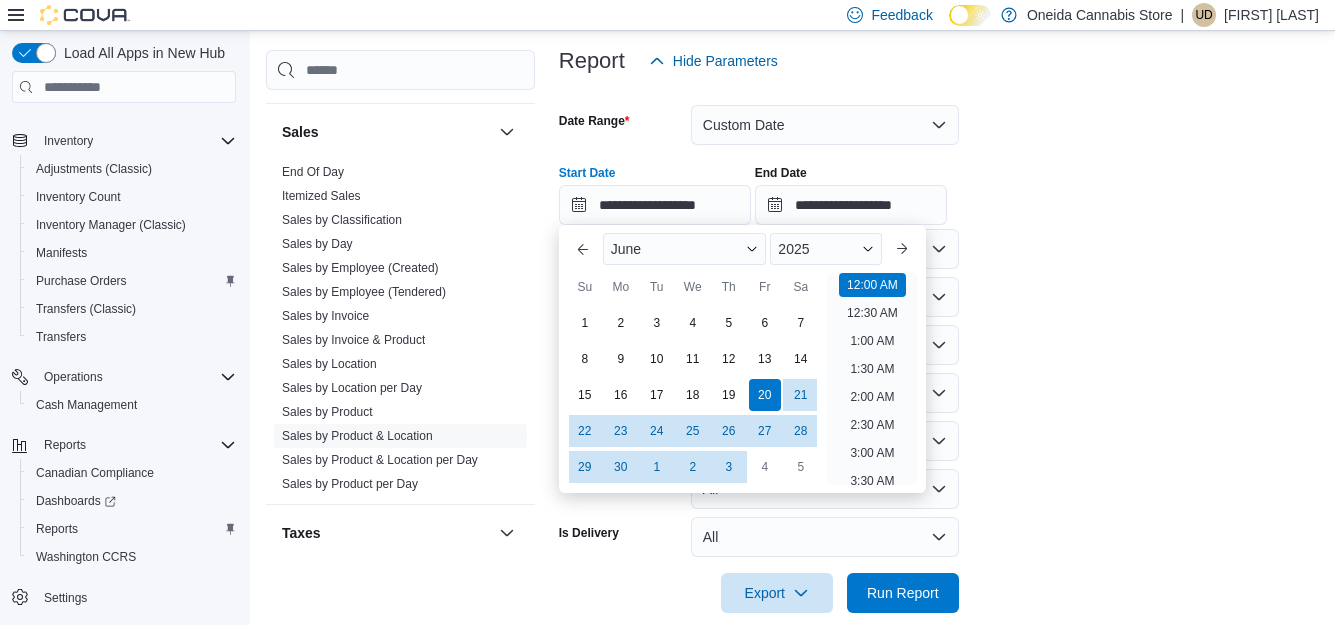 click on "**********" at bounding box center [942, 347] 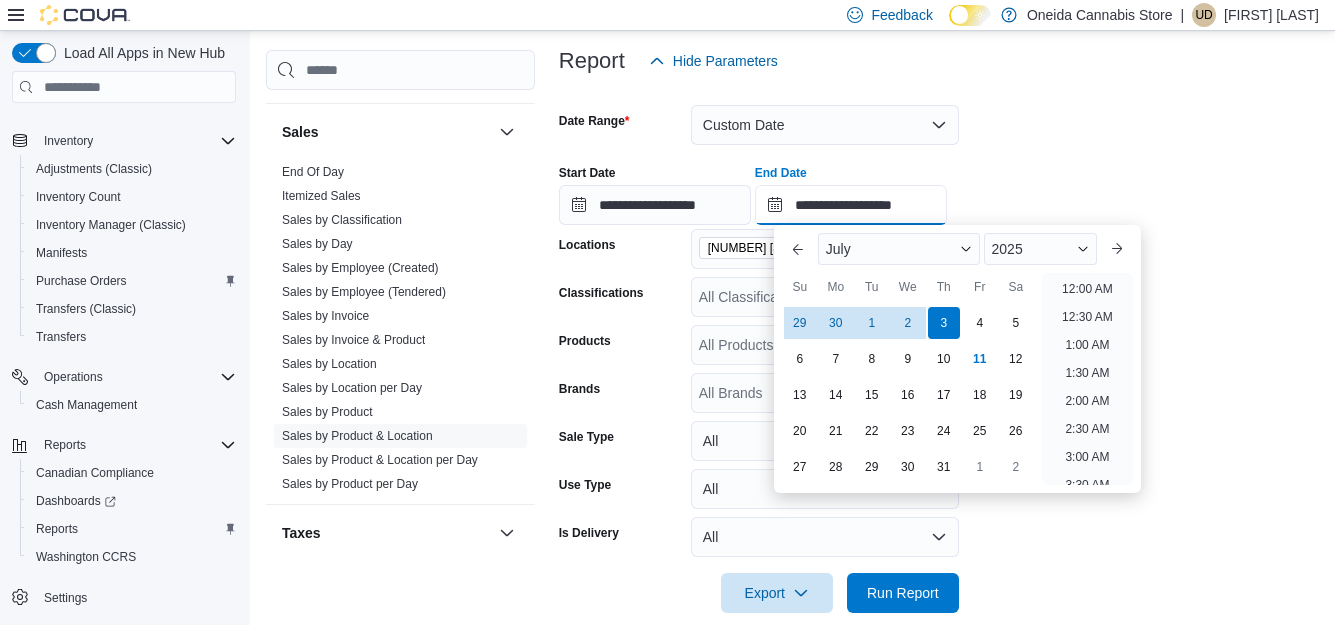 click on "**********" at bounding box center (851, 205) 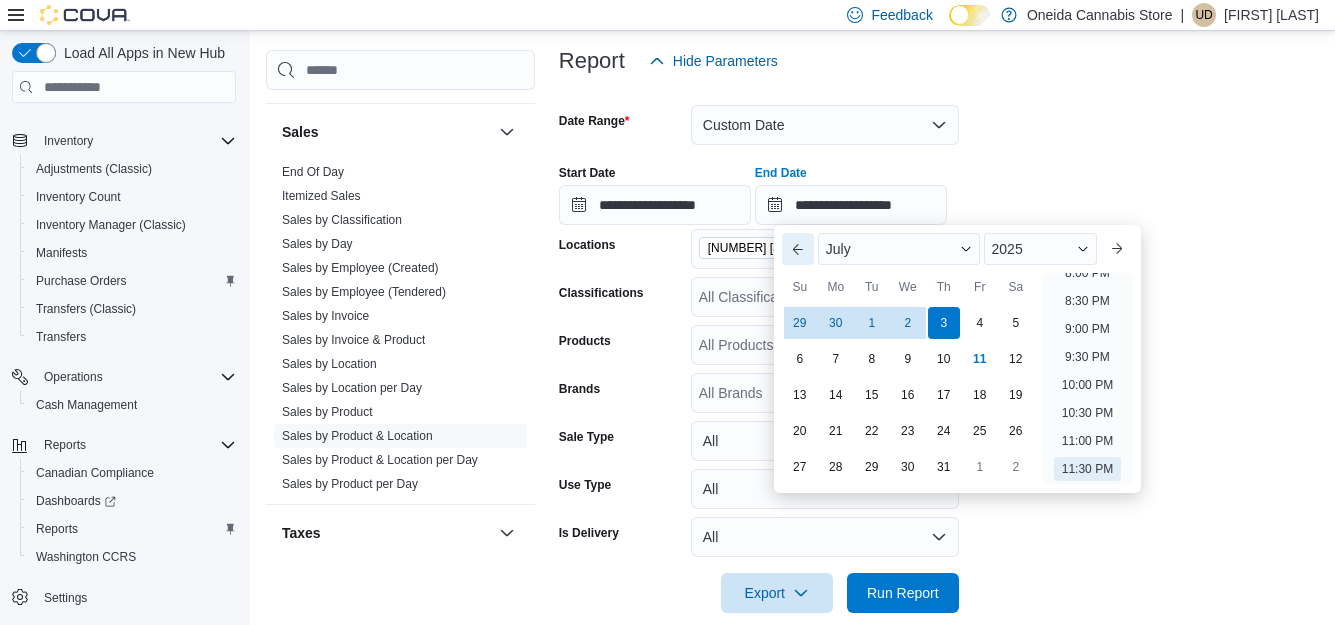 click on "Previous Month" at bounding box center [798, 249] 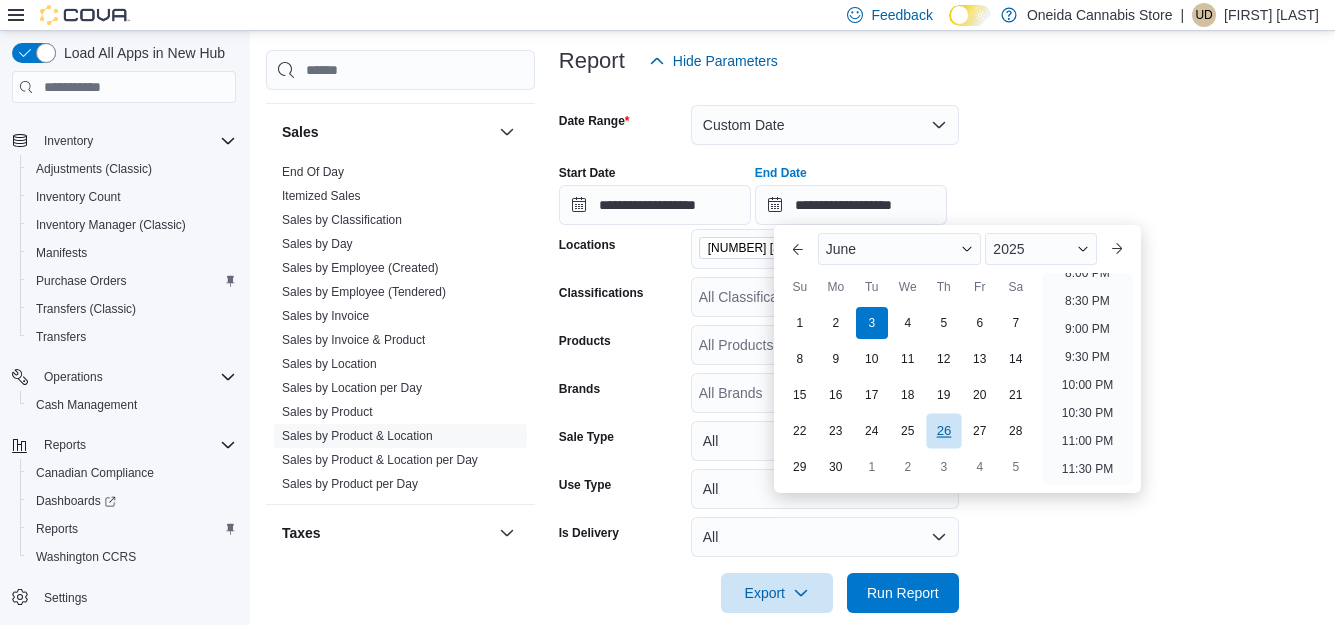 click on "26" at bounding box center [943, 431] 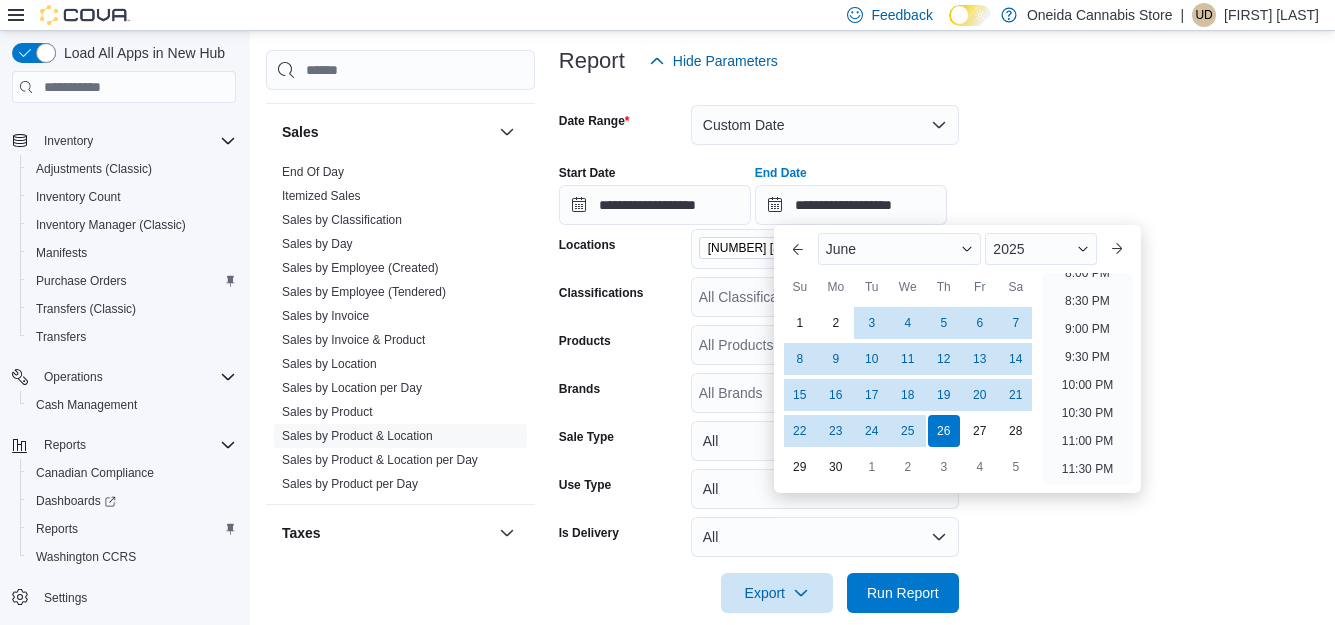 click at bounding box center [942, 565] 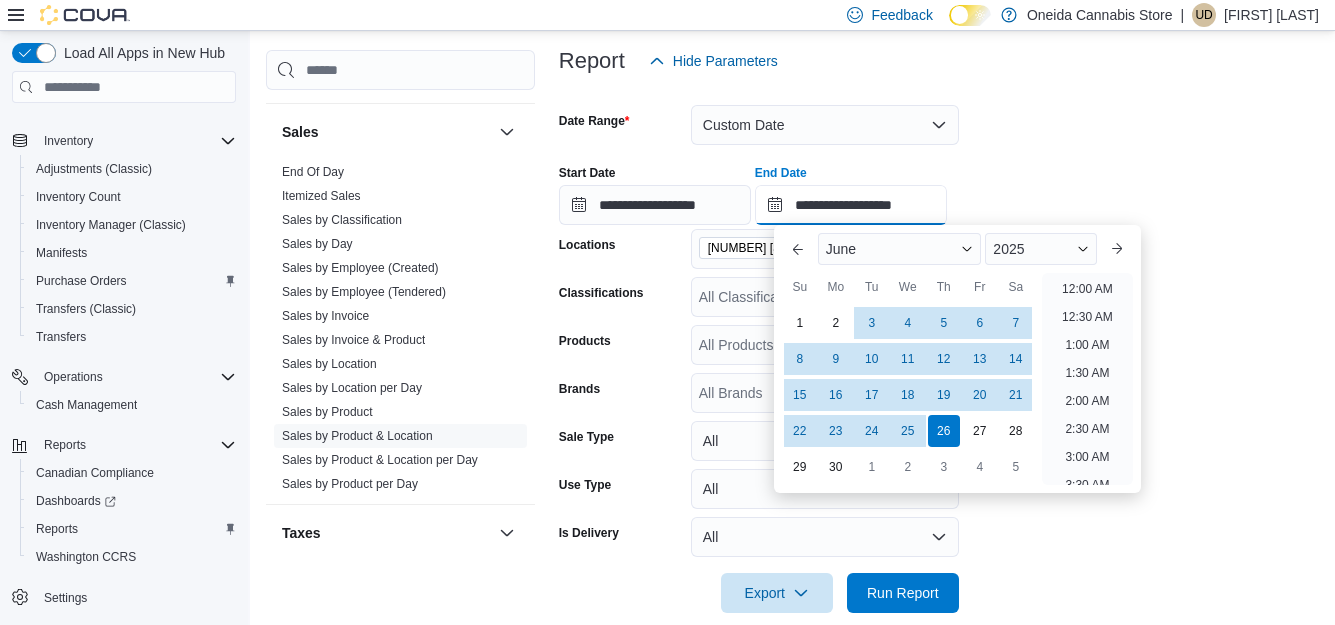 click on "**********" at bounding box center [851, 205] 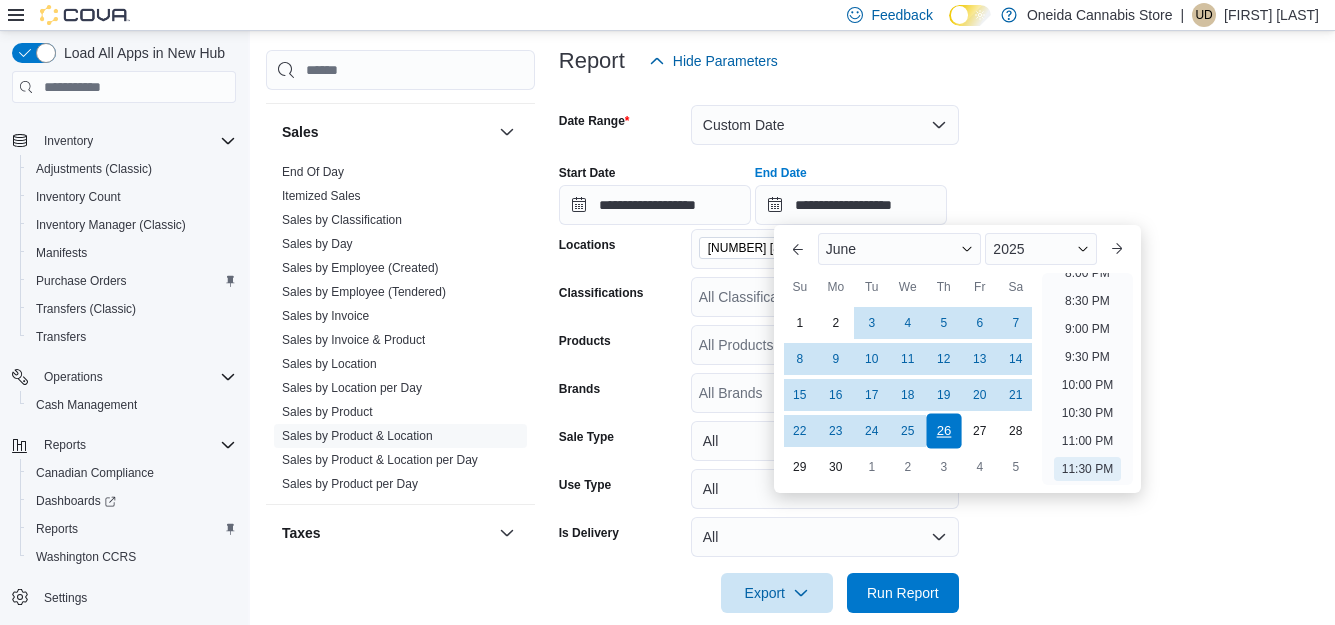 click on "26" at bounding box center [943, 431] 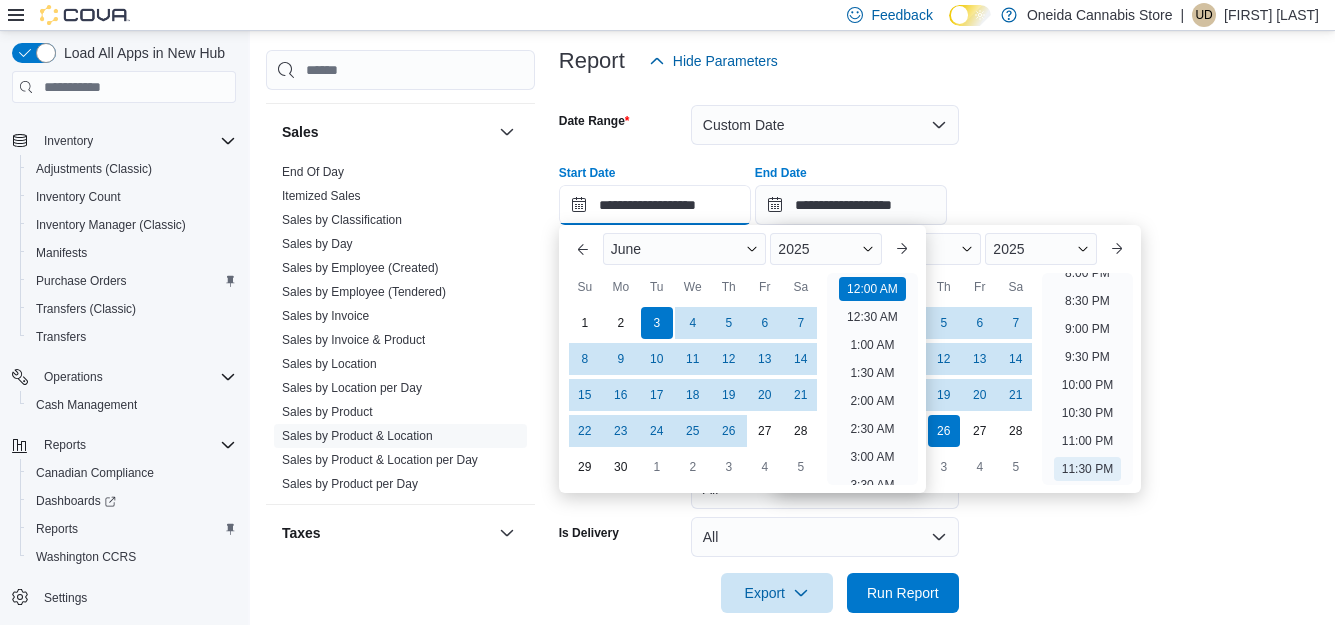click on "**********" at bounding box center (655, 205) 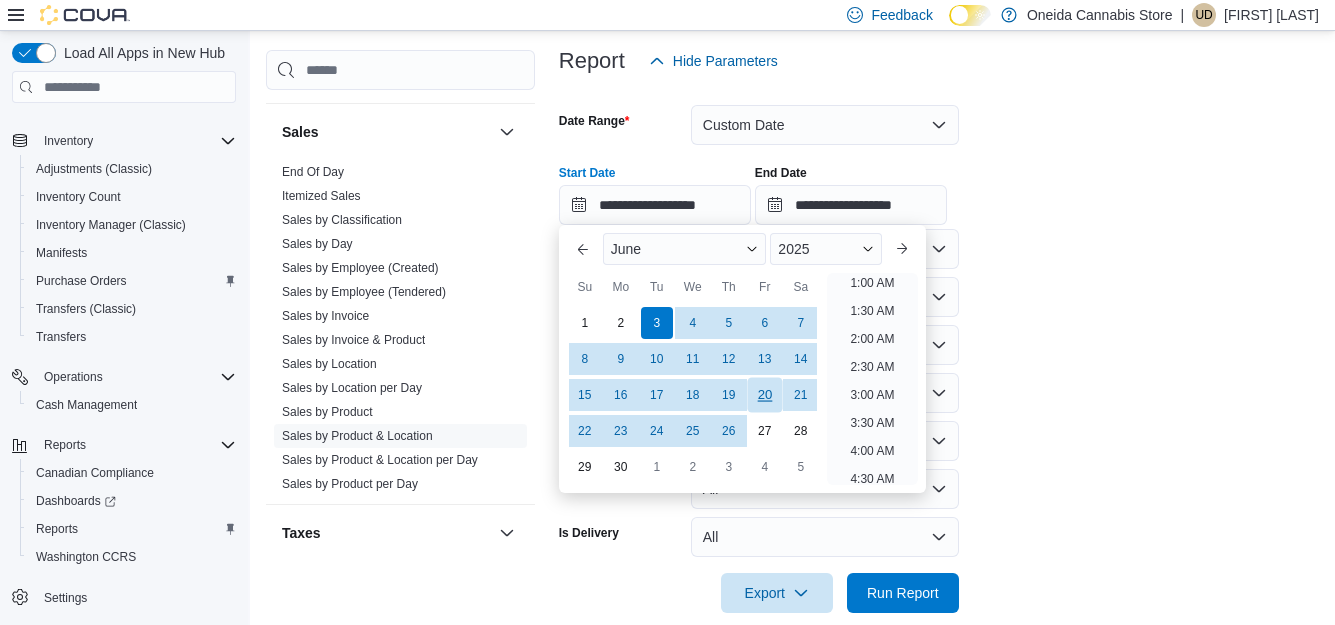 click on "20" at bounding box center [764, 395] 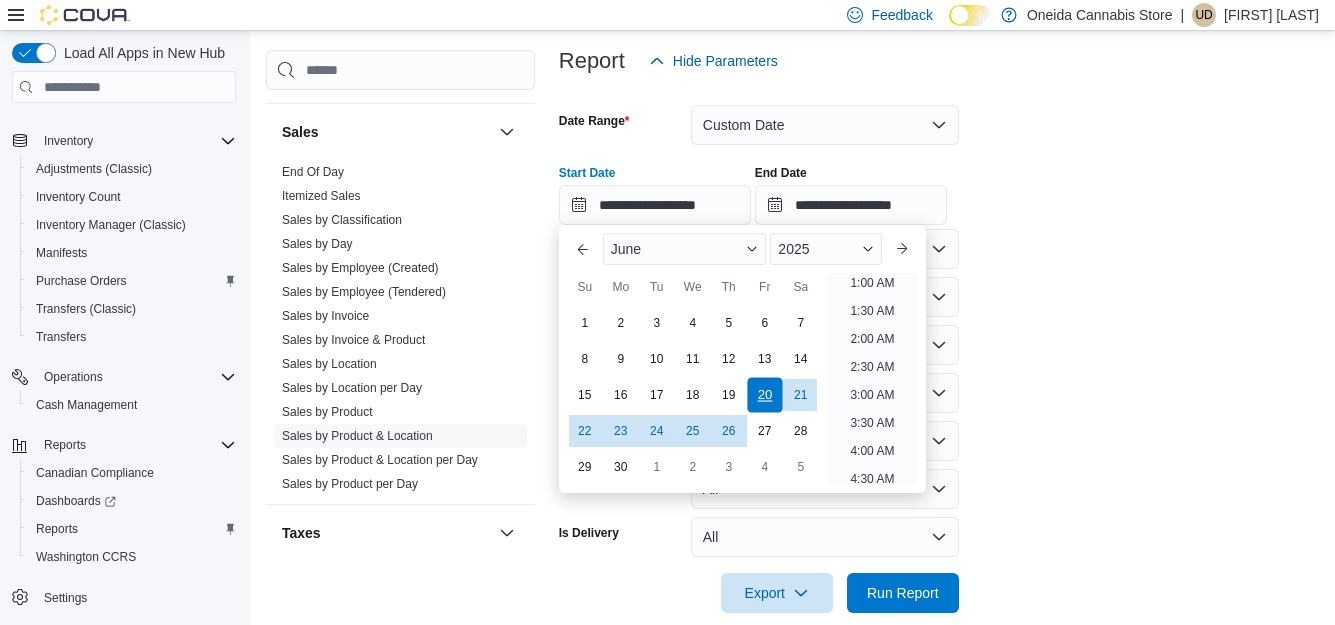 scroll, scrollTop: 4, scrollLeft: 0, axis: vertical 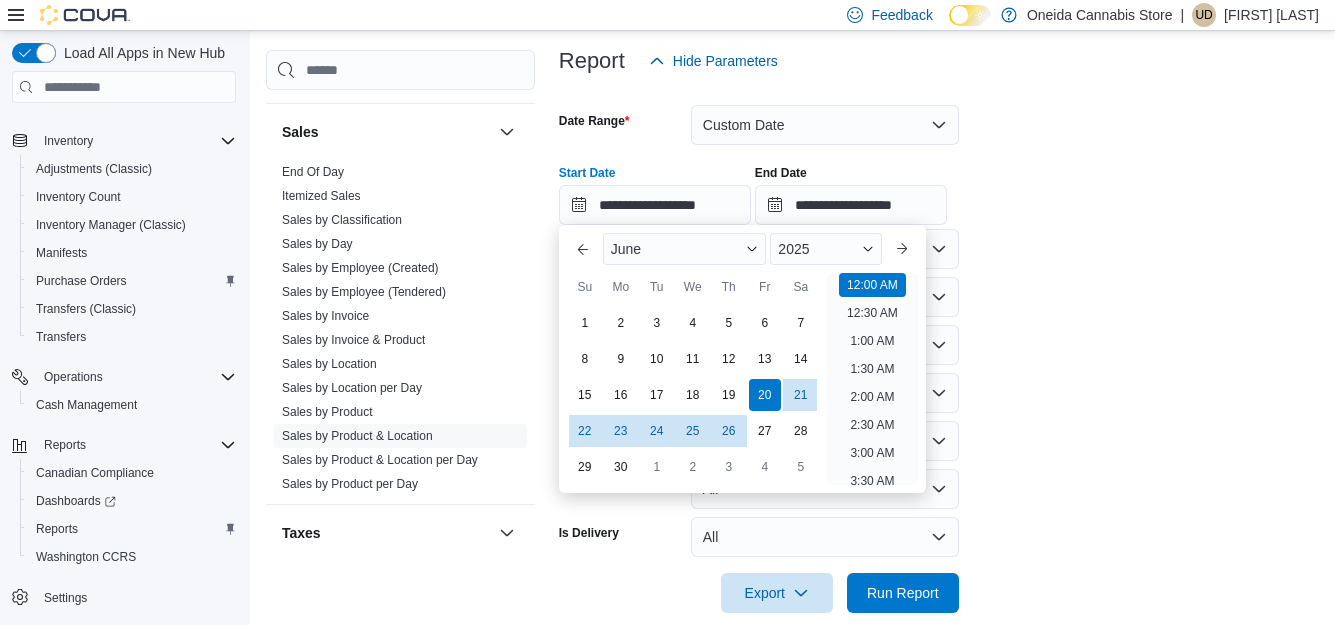 click on "**********" at bounding box center [942, 347] 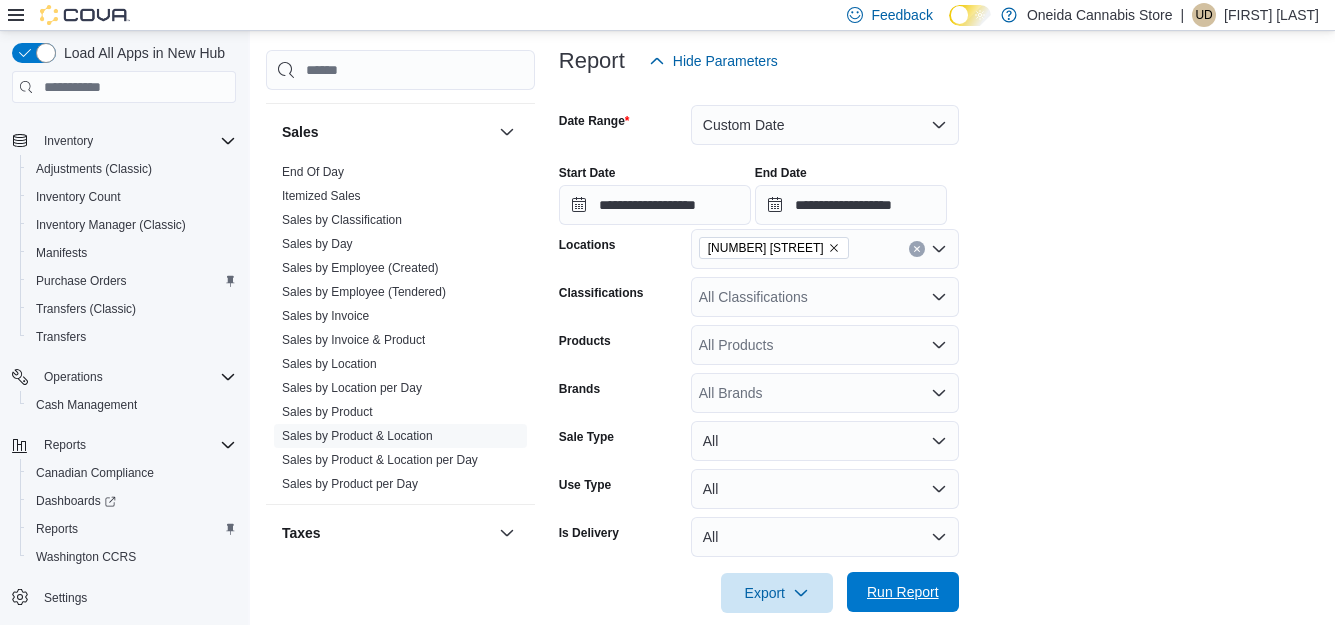 click on "Run Report" at bounding box center (903, 592) 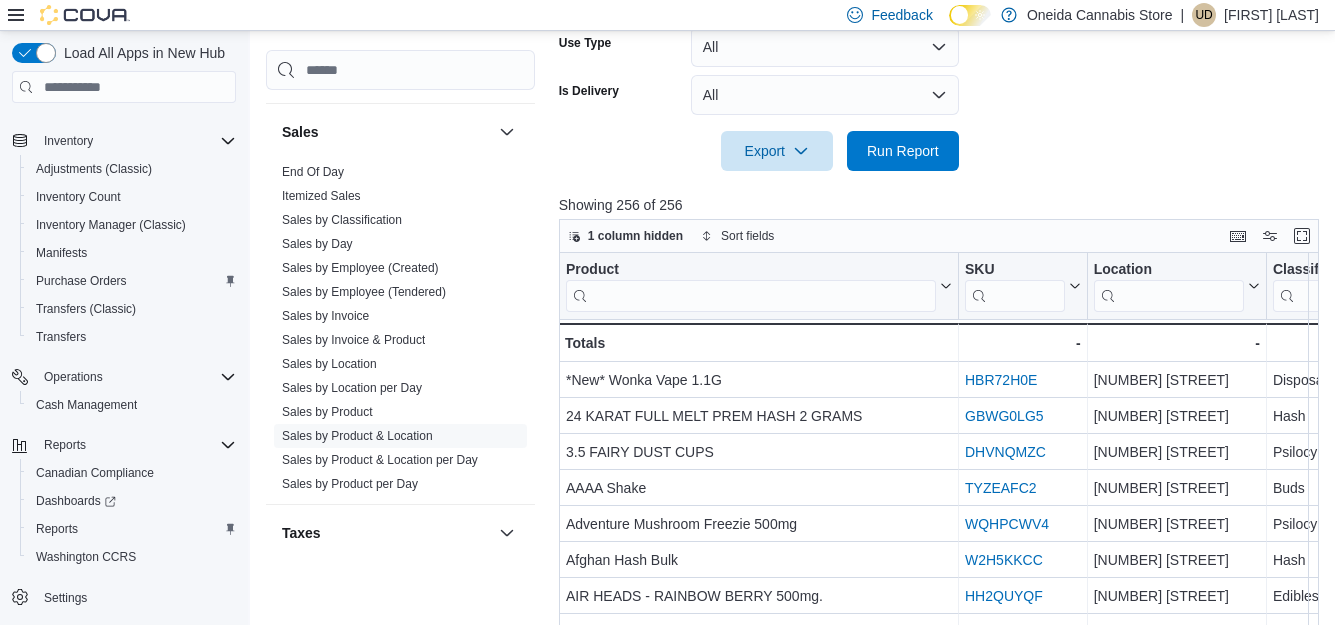 scroll, scrollTop: 677, scrollLeft: 0, axis: vertical 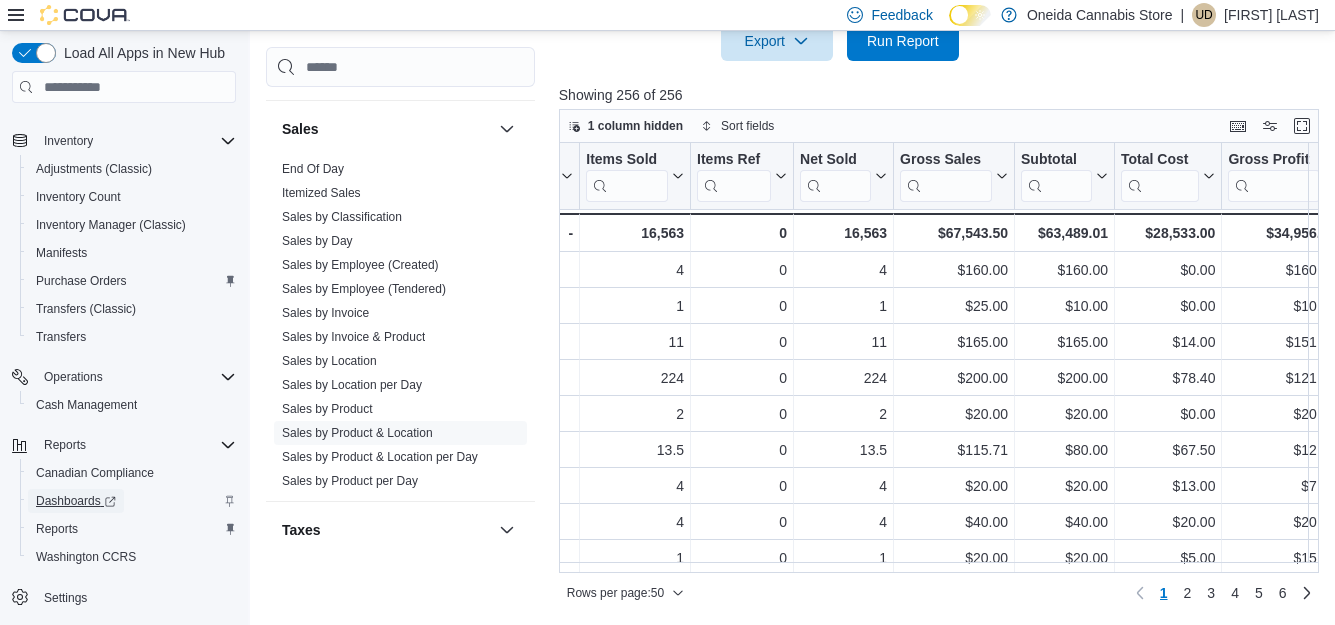 click on "Dashboards" at bounding box center (76, 501) 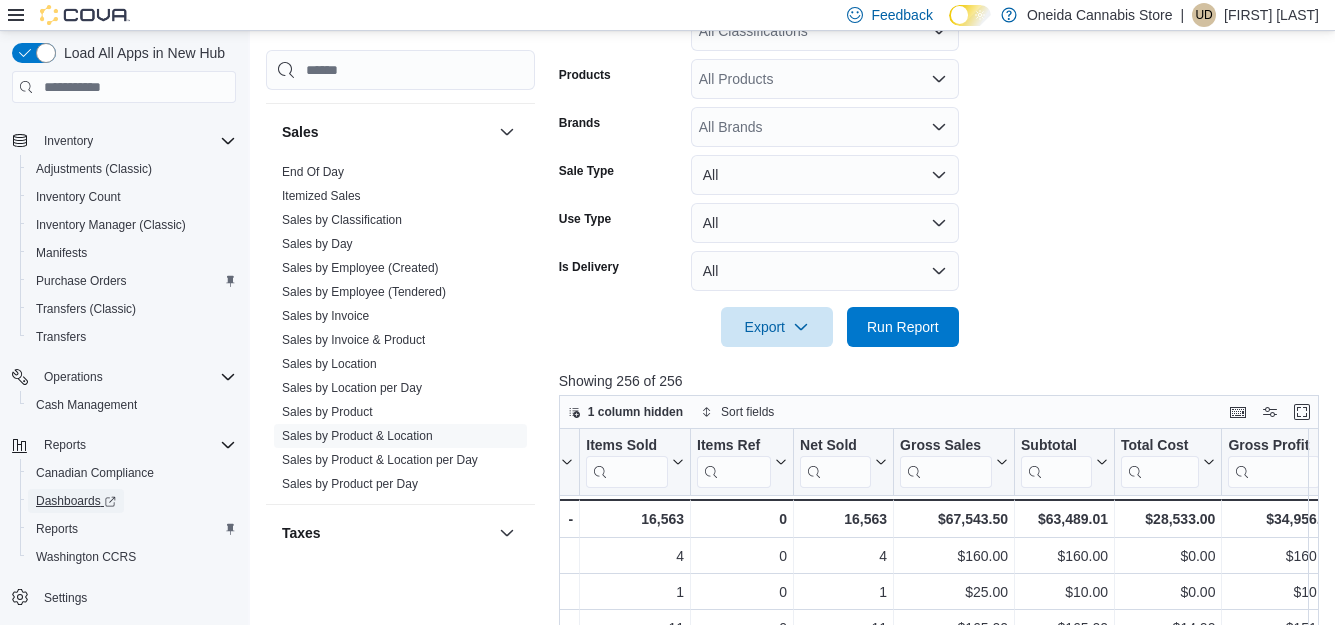 scroll, scrollTop: 314, scrollLeft: 0, axis: vertical 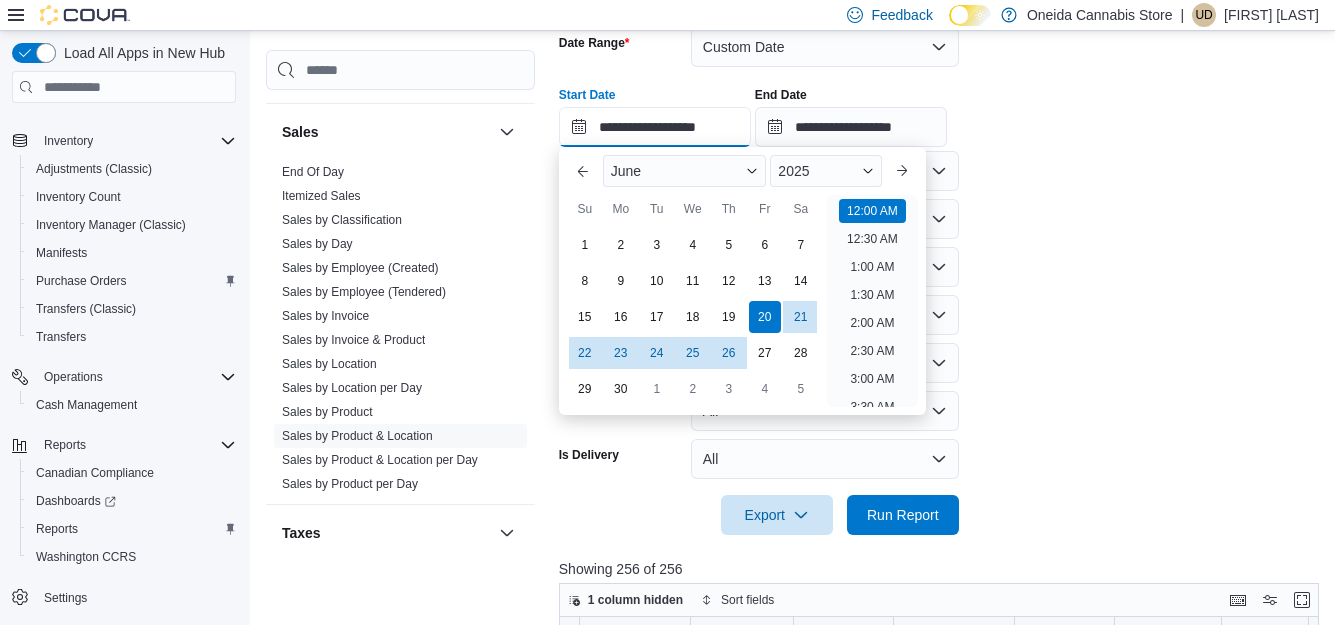 click on "**********" at bounding box center (655, 127) 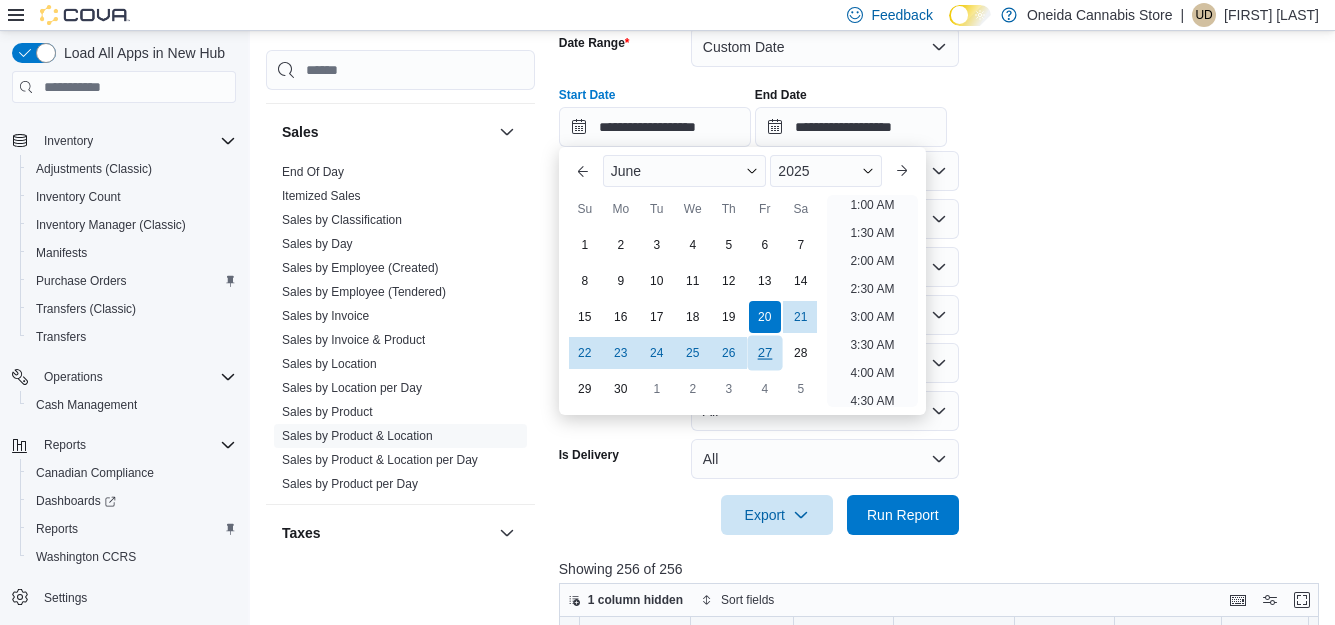 click on "27" at bounding box center (764, 353) 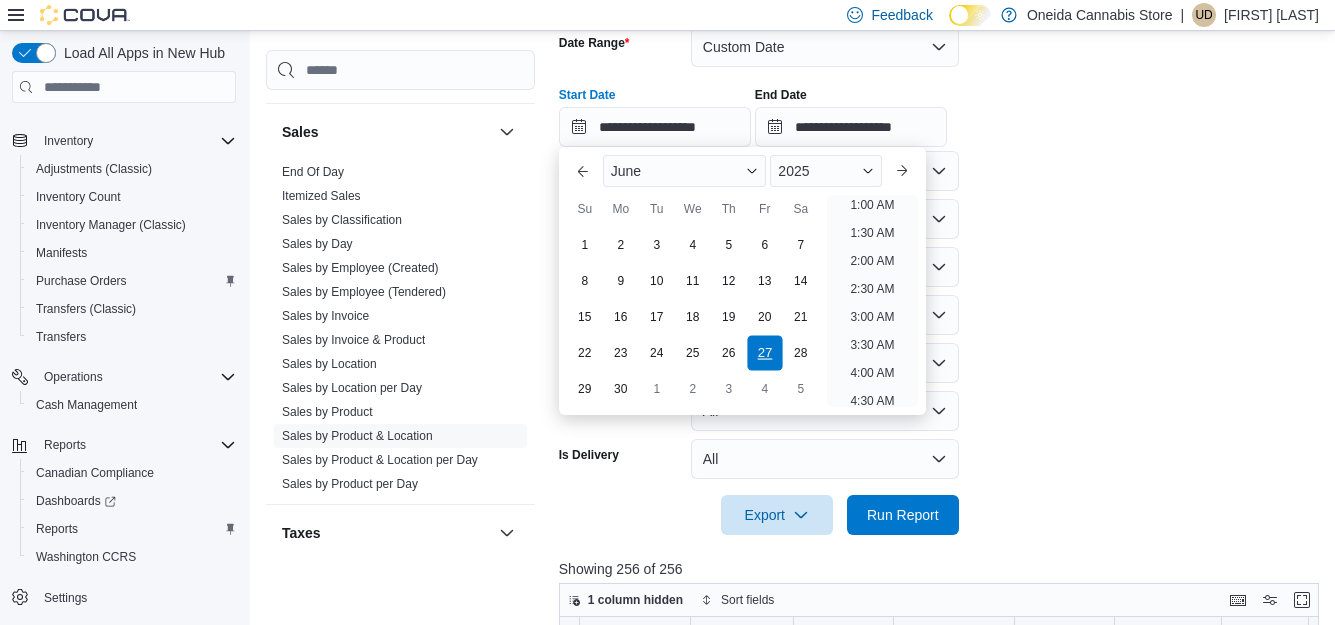scroll, scrollTop: 4, scrollLeft: 0, axis: vertical 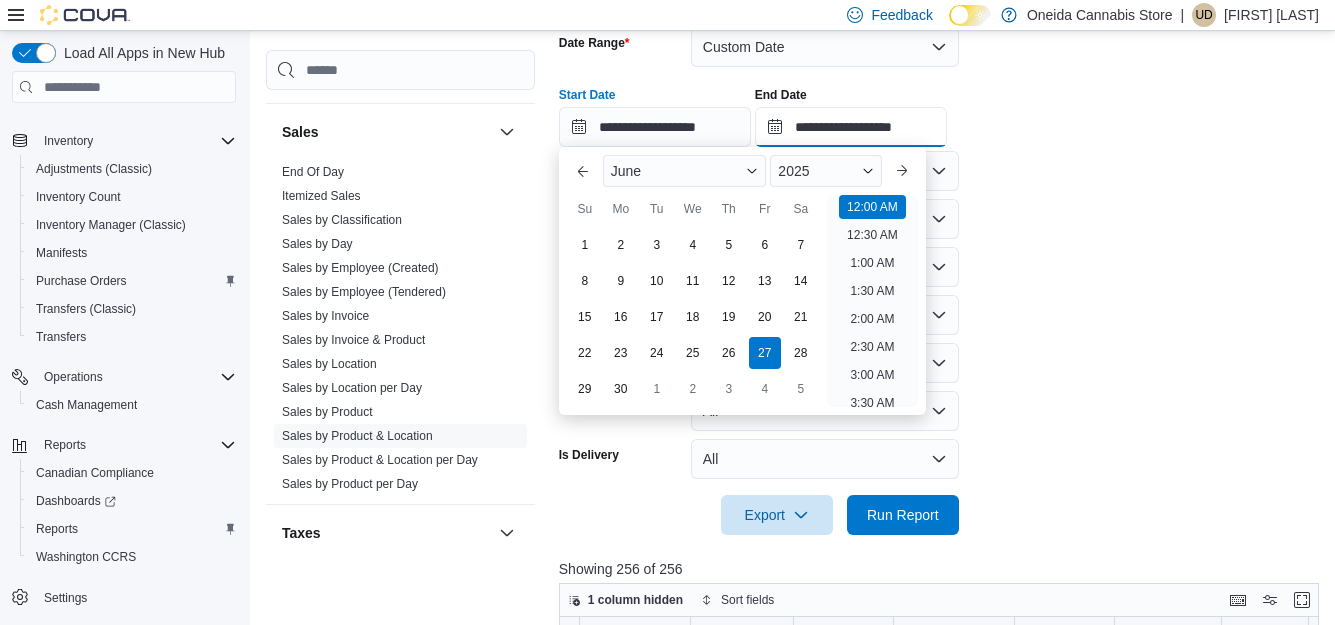 click on "**********" at bounding box center [851, 127] 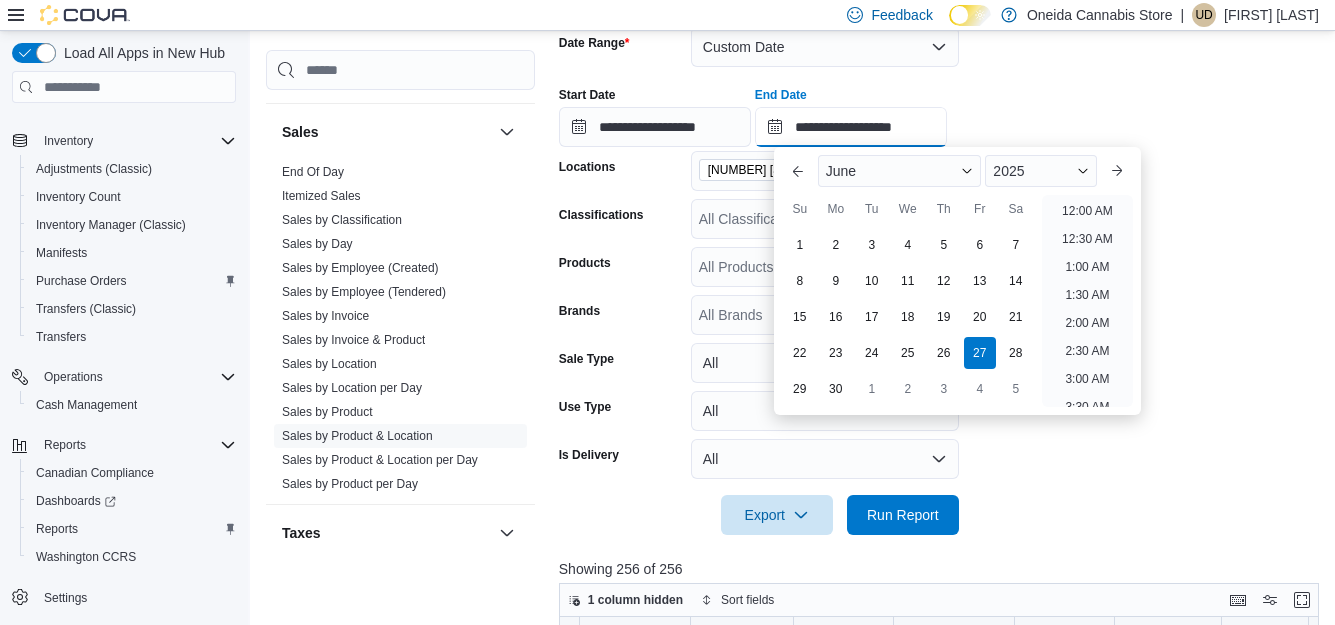 scroll, scrollTop: 1136, scrollLeft: 0, axis: vertical 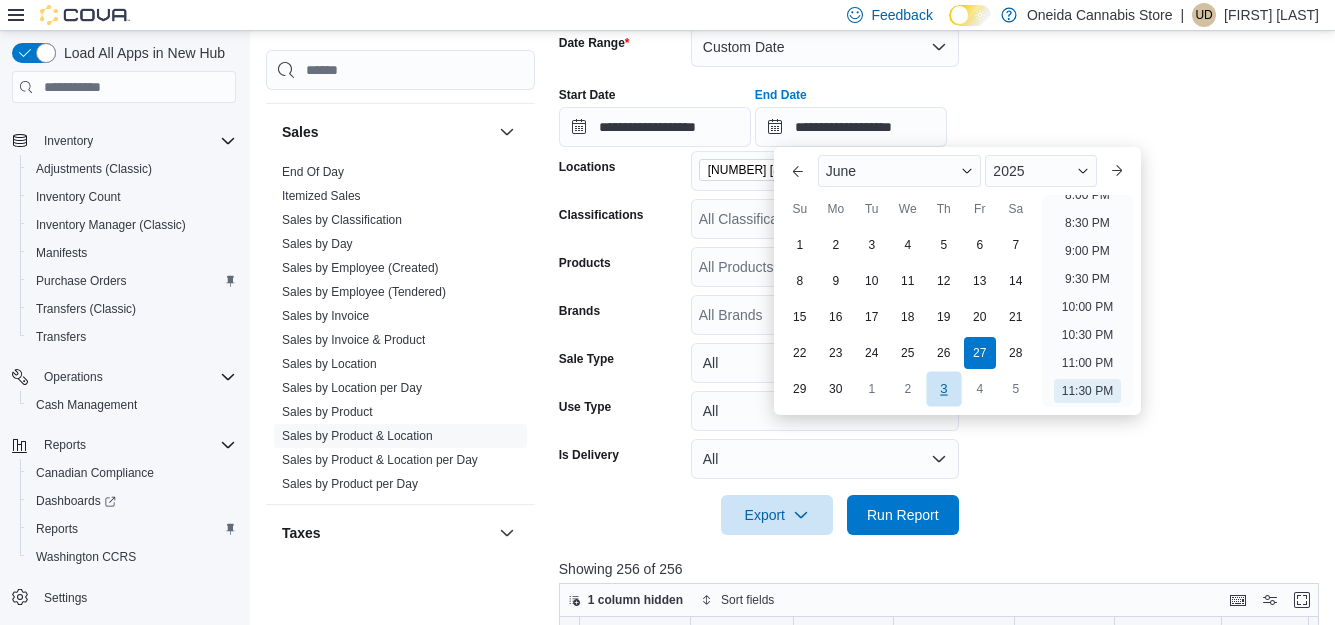 click on "3" at bounding box center (943, 389) 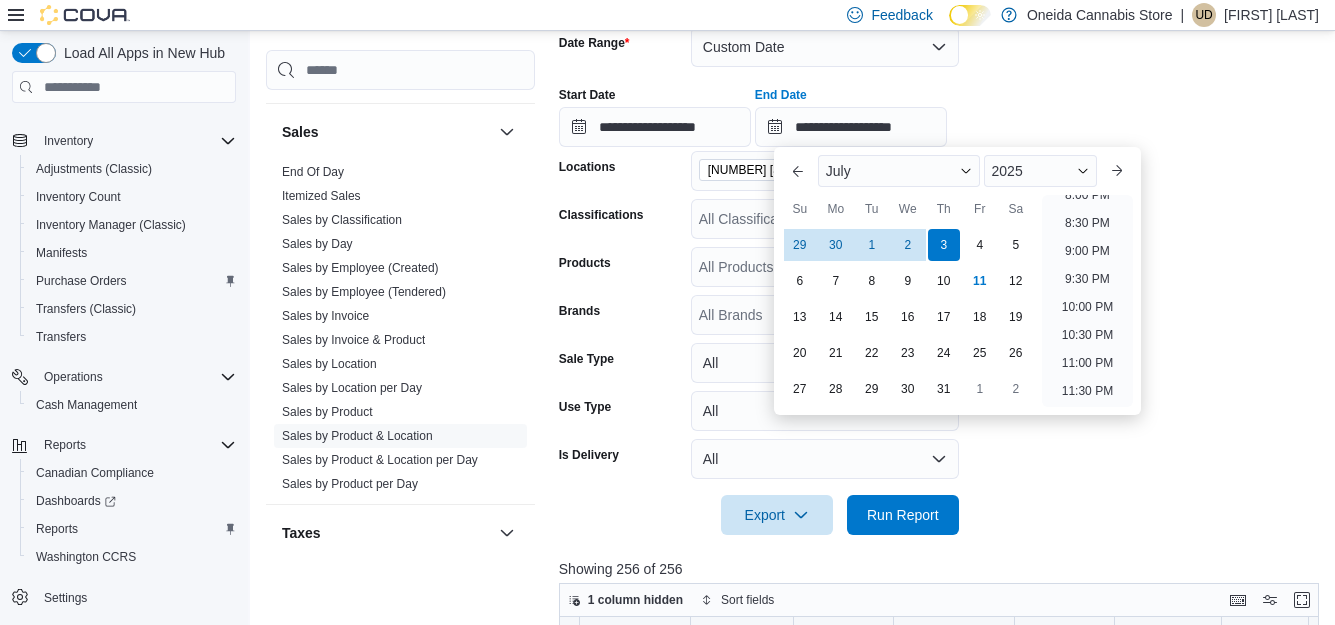 click at bounding box center [942, 487] 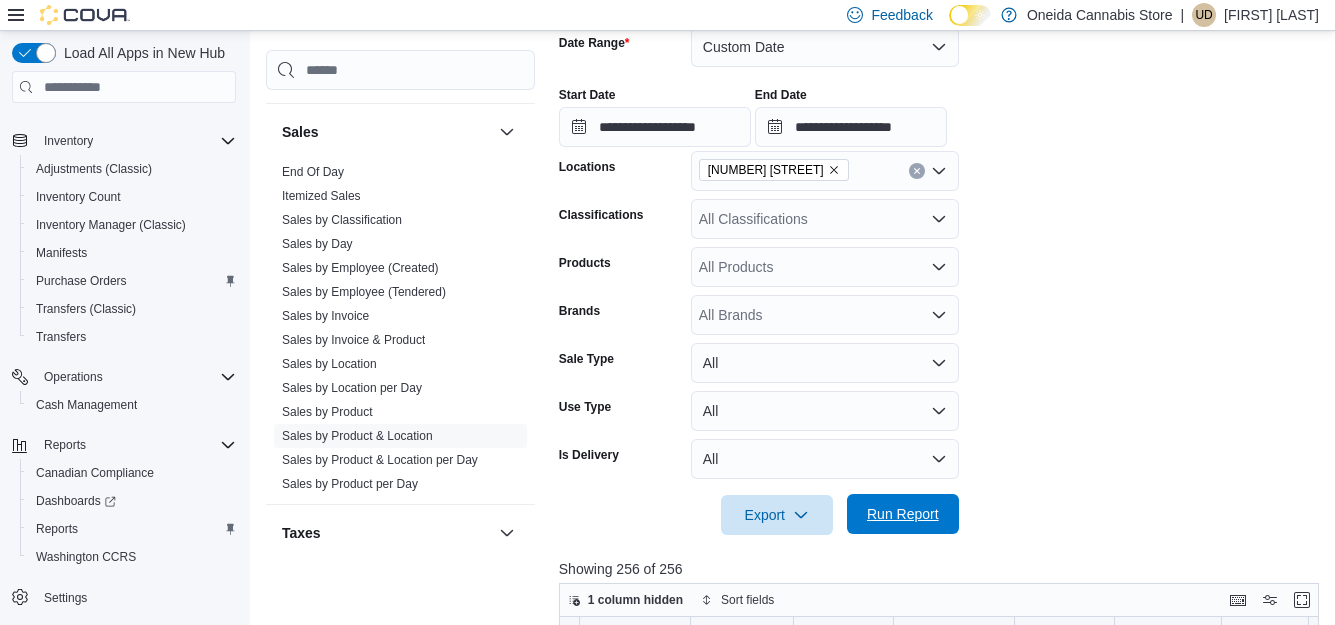 click on "Run Report" at bounding box center [903, 514] 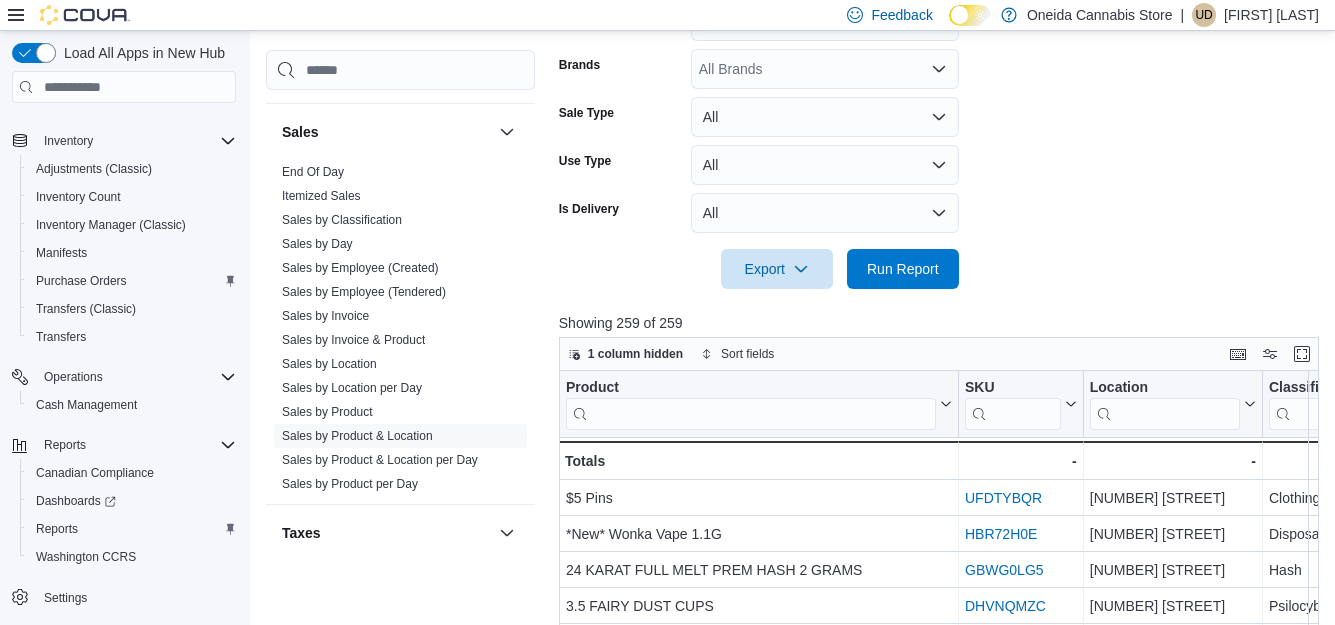 scroll, scrollTop: 559, scrollLeft: 0, axis: vertical 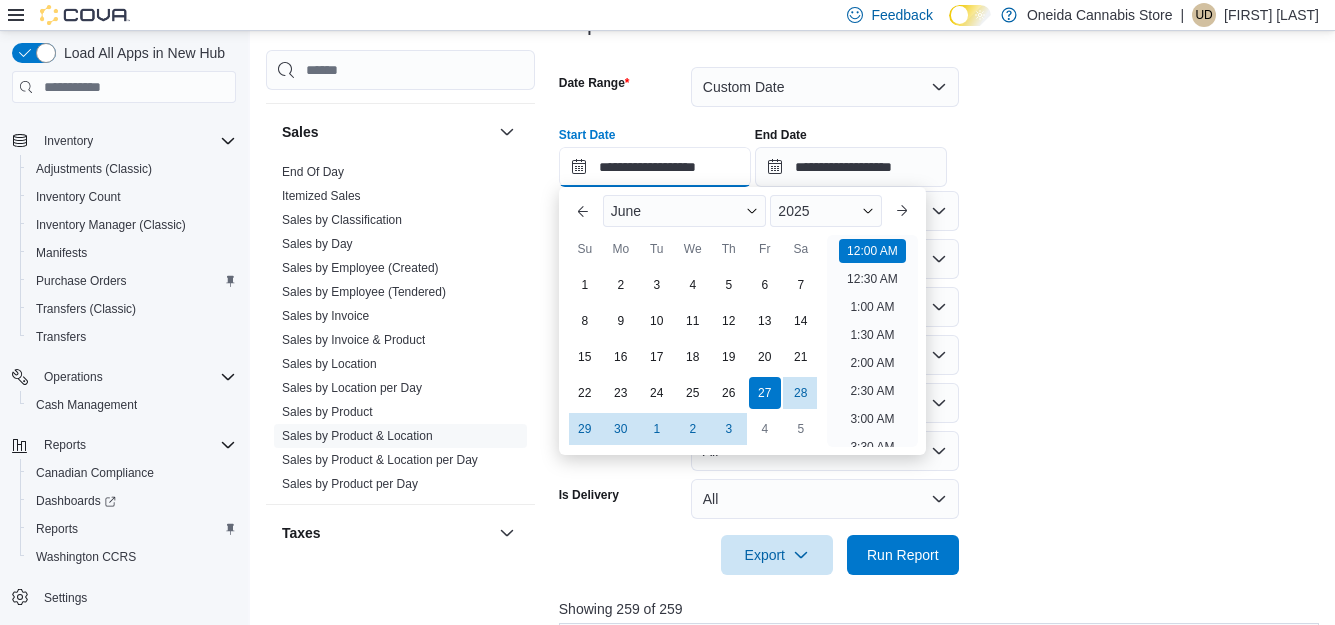 click on "**********" at bounding box center [655, 167] 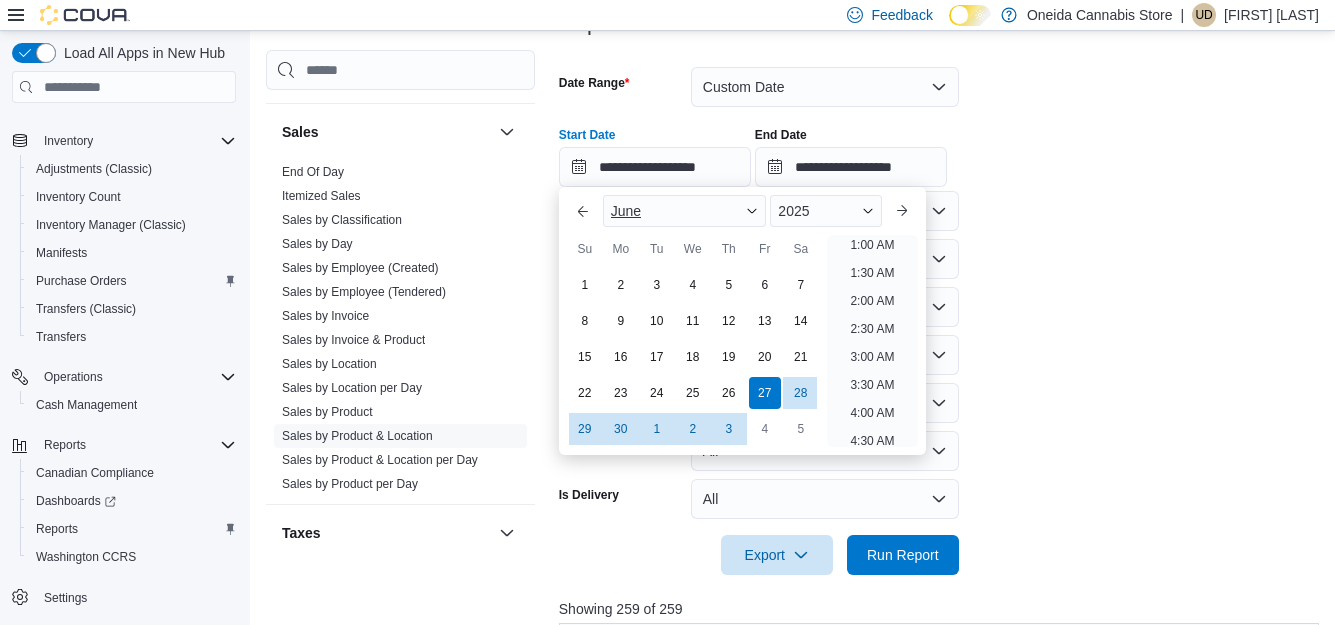 click at bounding box center [752, 211] 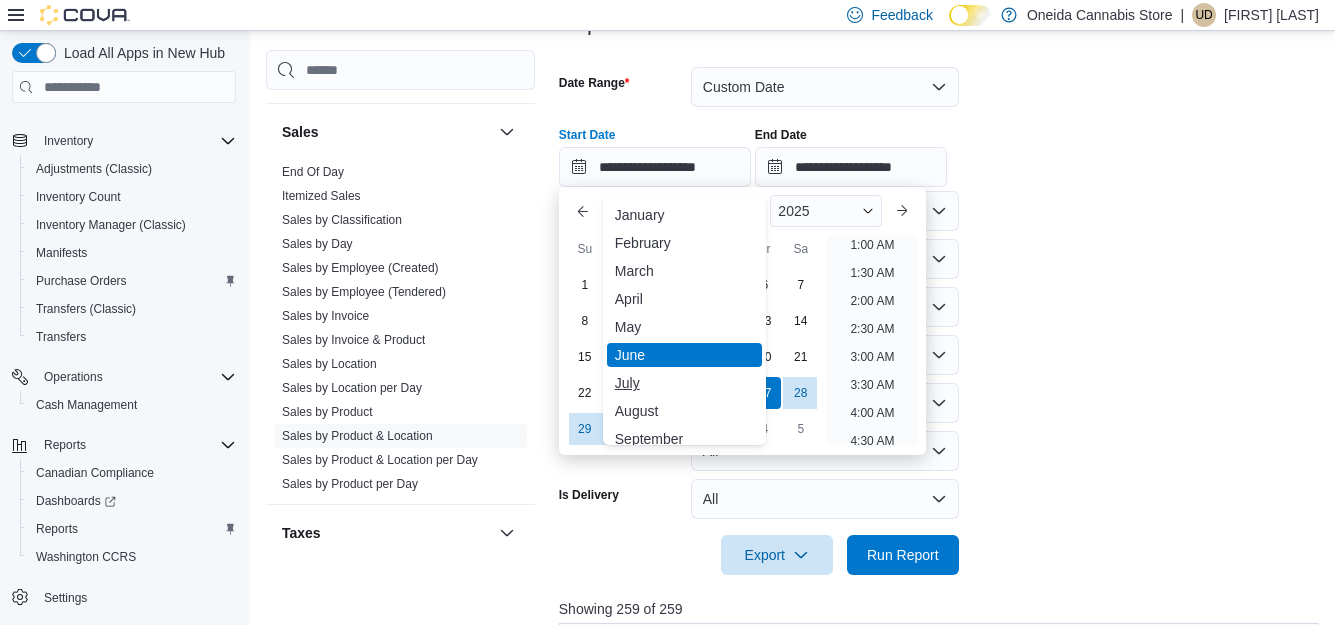 click on "July" at bounding box center [685, 383] 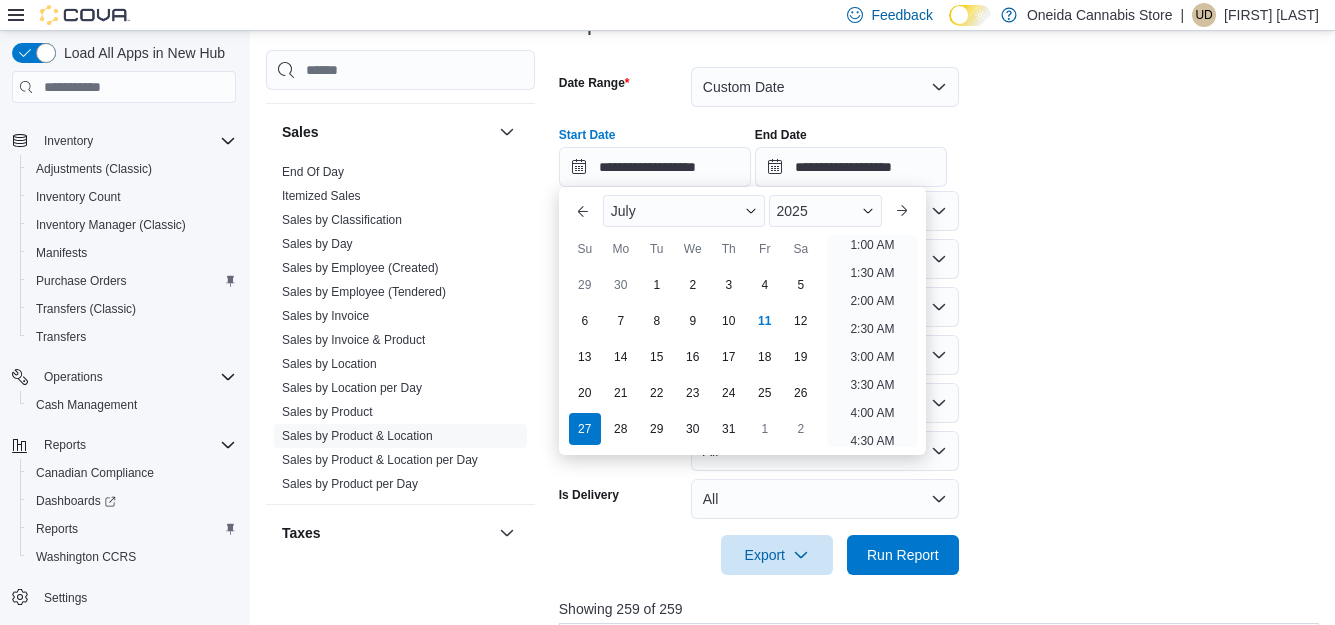 scroll, scrollTop: 4, scrollLeft: 0, axis: vertical 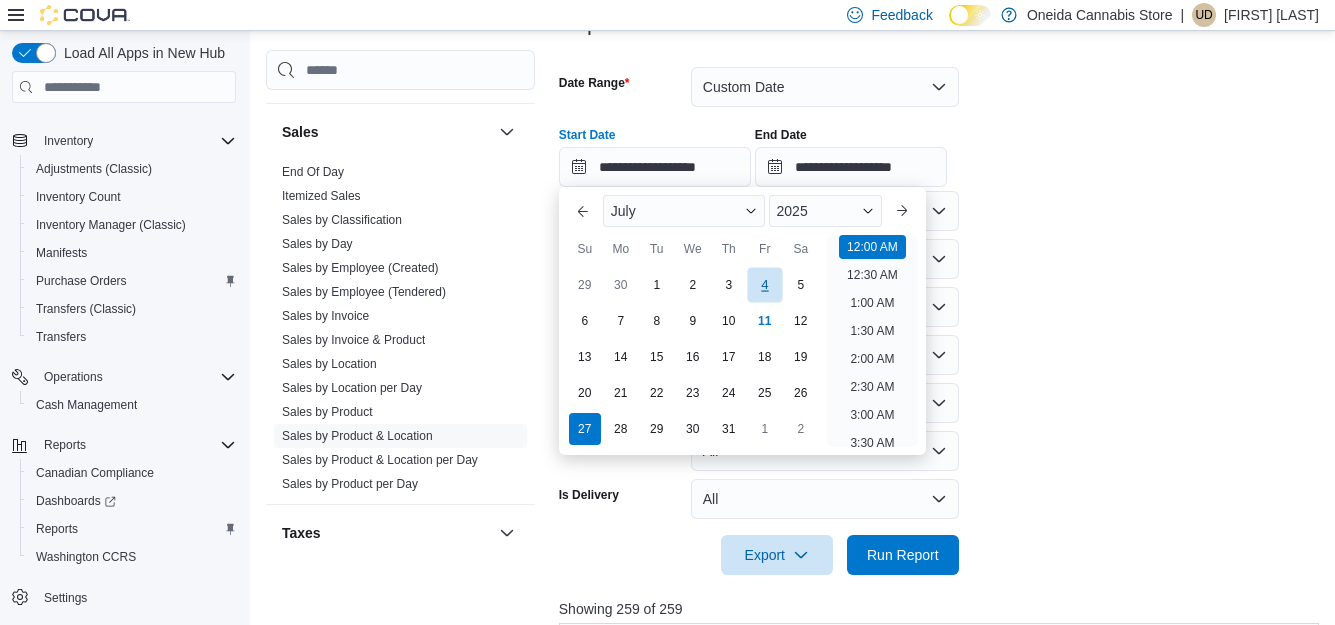 click on "4" at bounding box center (764, 285) 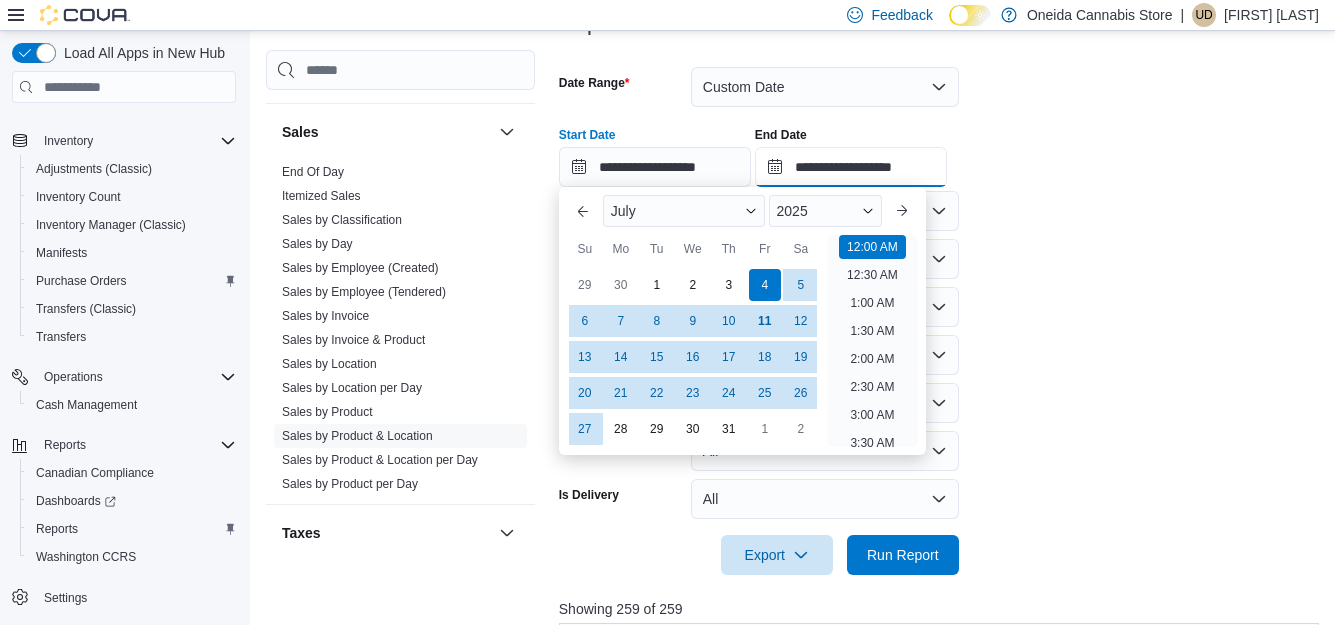 click on "**********" at bounding box center (851, 167) 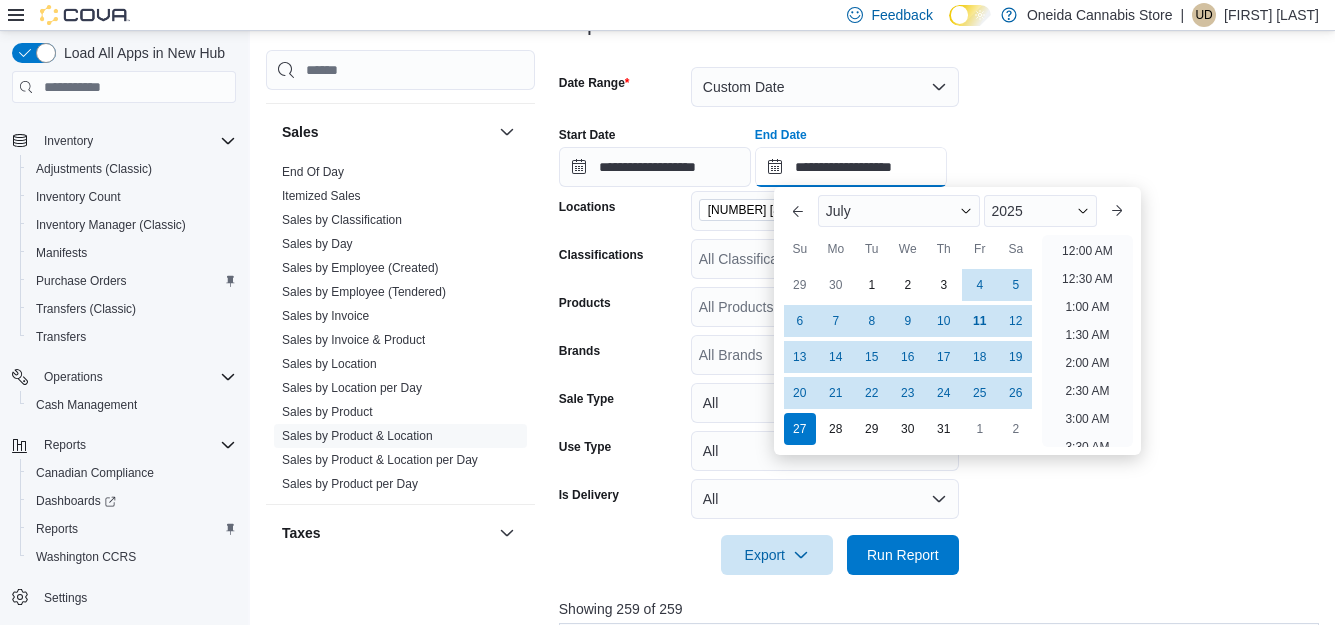 scroll, scrollTop: 1136, scrollLeft: 0, axis: vertical 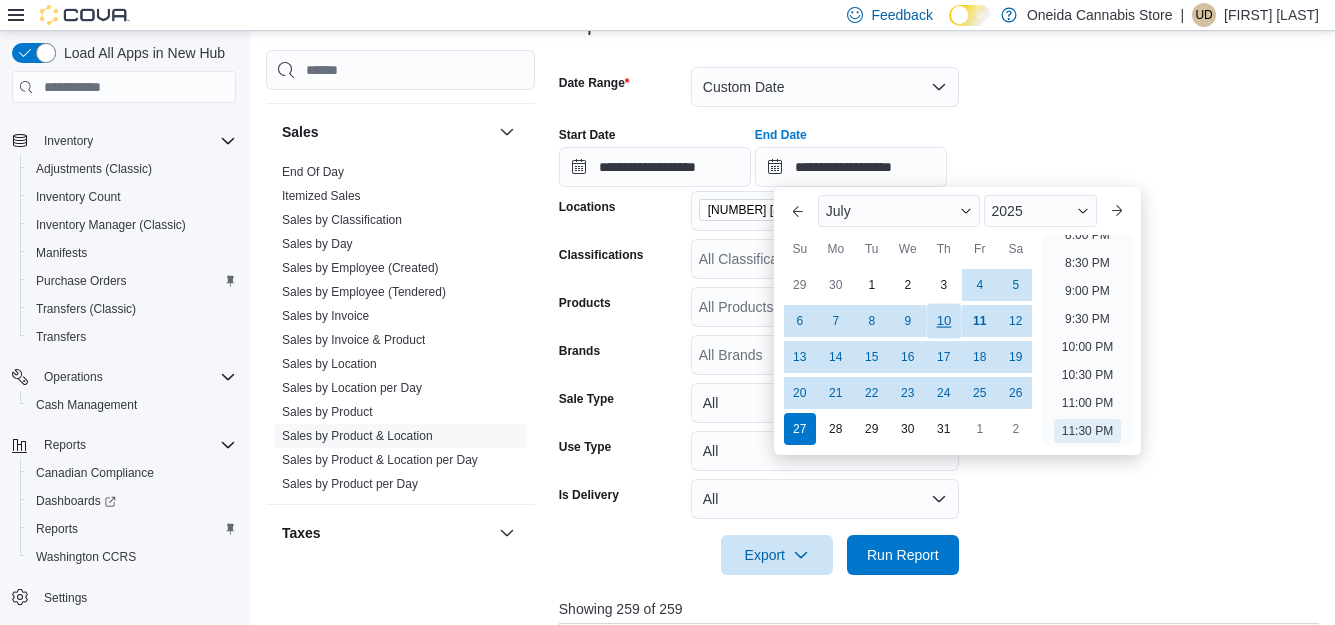 click on "10" at bounding box center [943, 321] 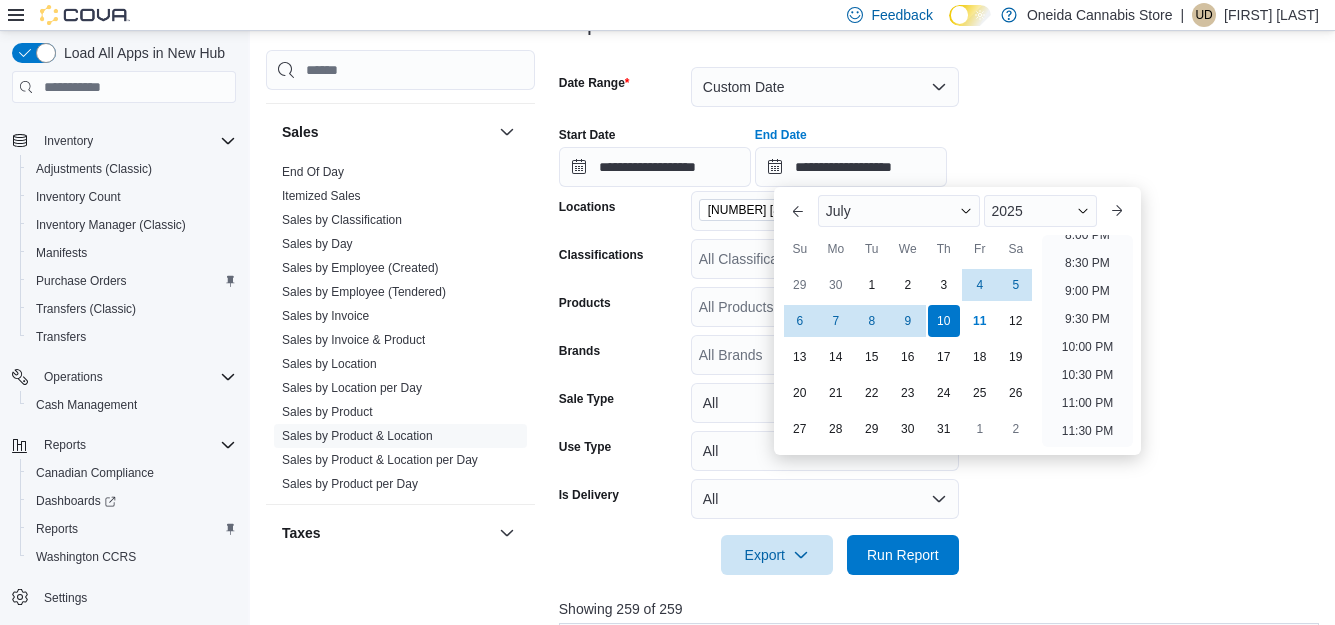 click on "**********" at bounding box center [942, 149] 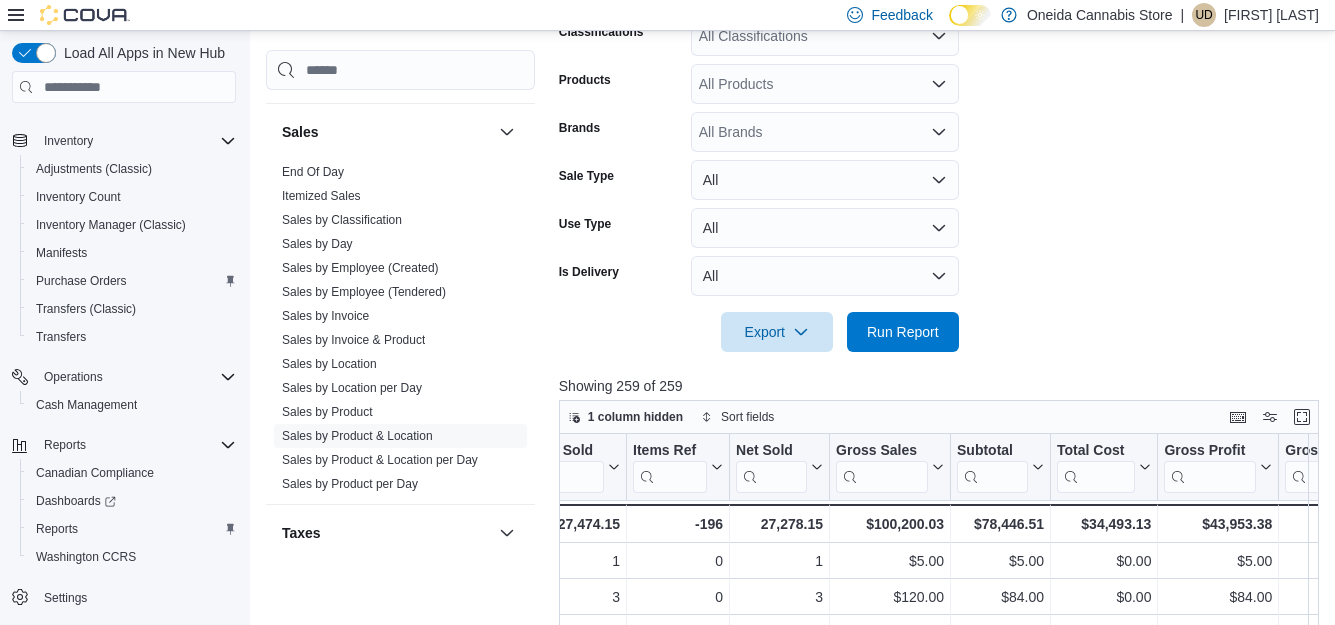 scroll, scrollTop: 498, scrollLeft: 0, axis: vertical 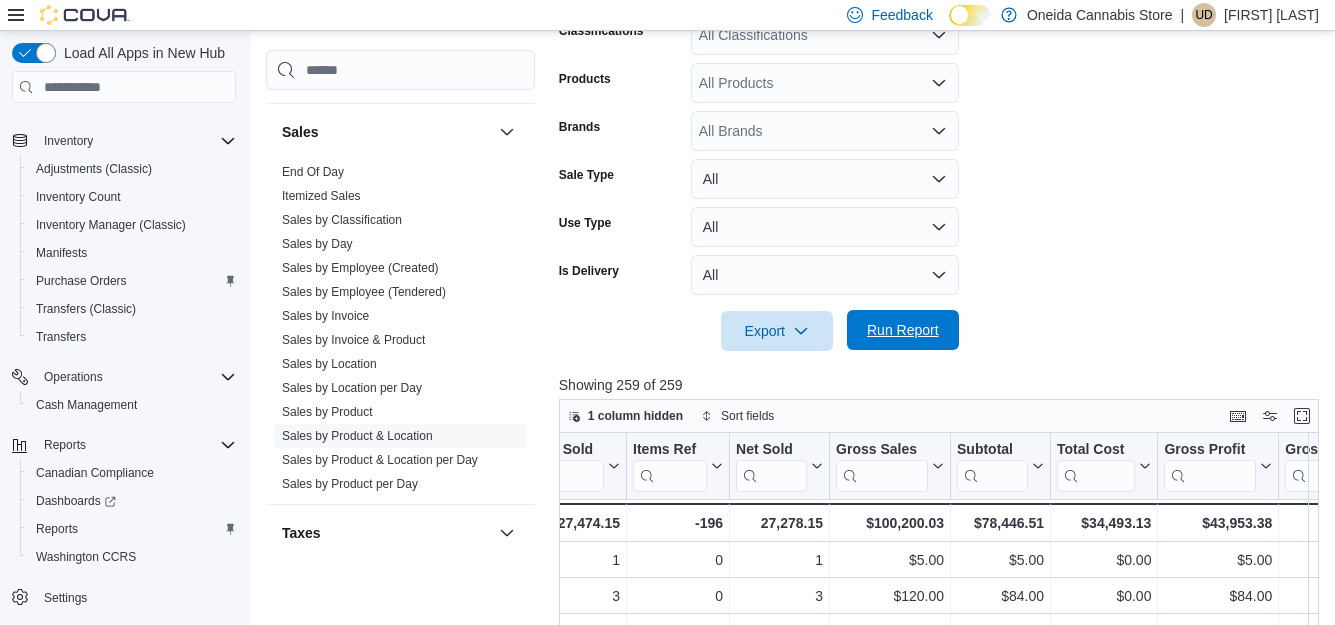 click on "Run Report" at bounding box center (903, 330) 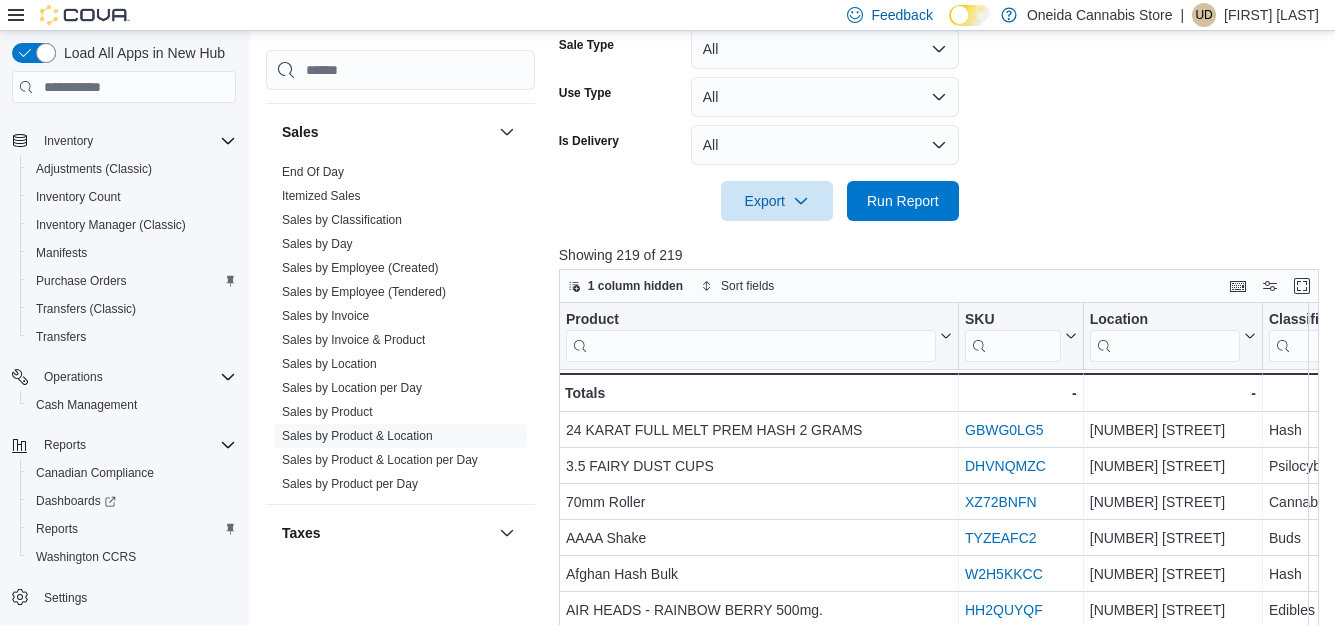 scroll, scrollTop: 629, scrollLeft: 0, axis: vertical 